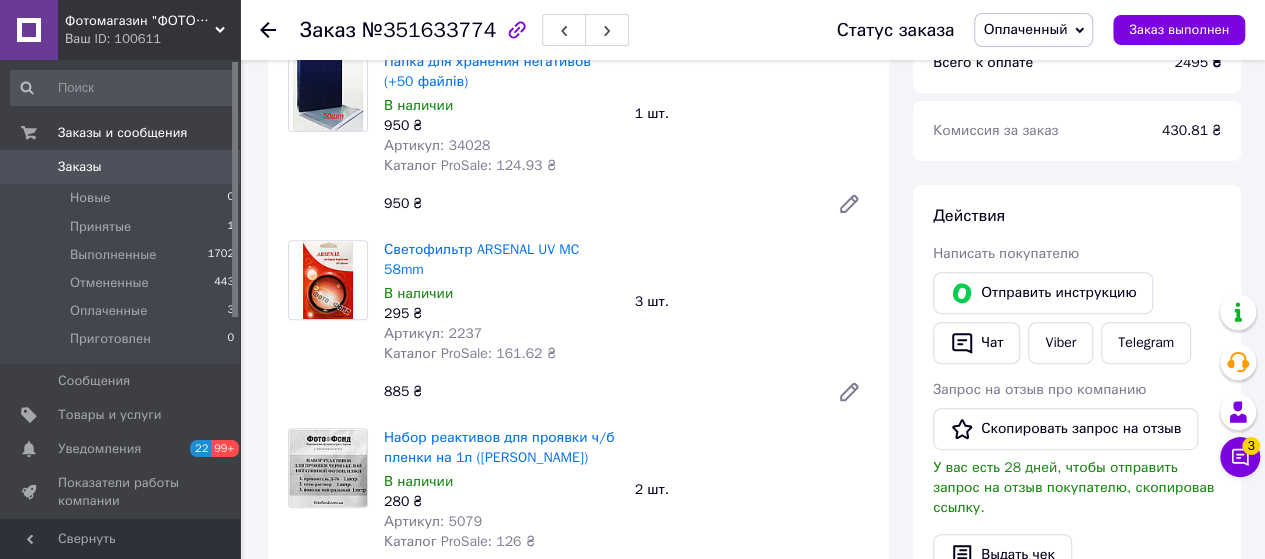 scroll, scrollTop: 0, scrollLeft: 0, axis: both 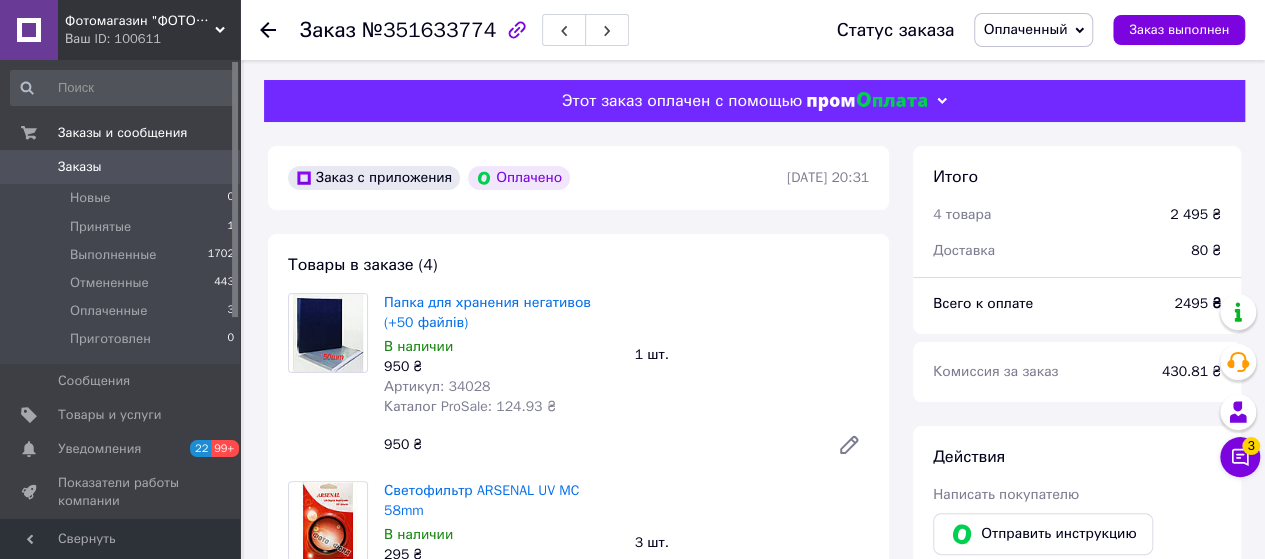 click on "Заказы" at bounding box center (80, 167) 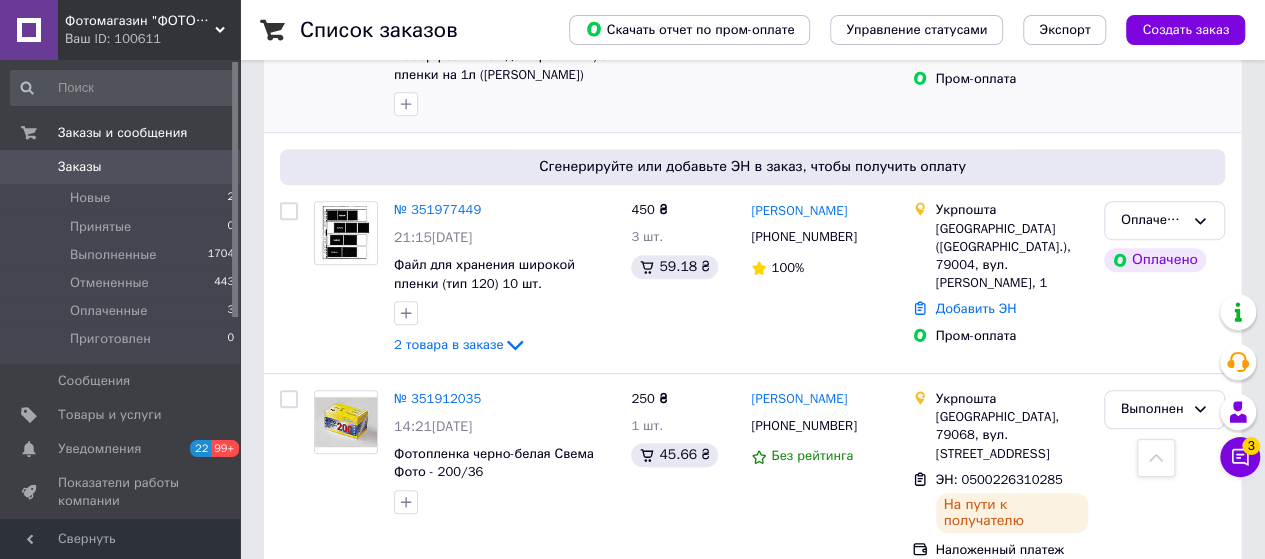scroll, scrollTop: 300, scrollLeft: 0, axis: vertical 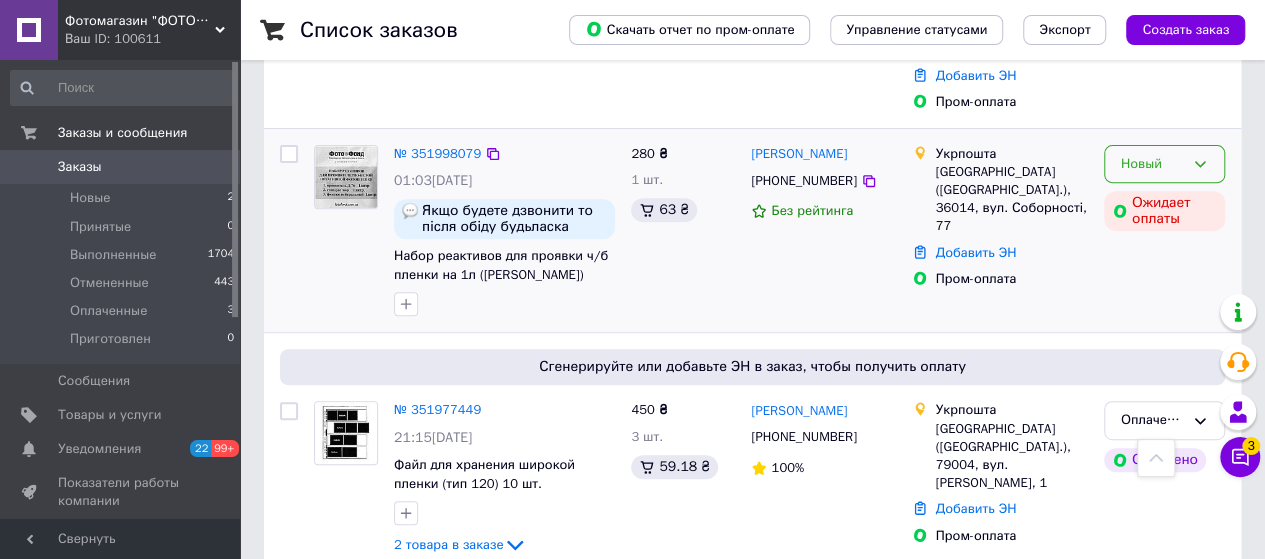 click 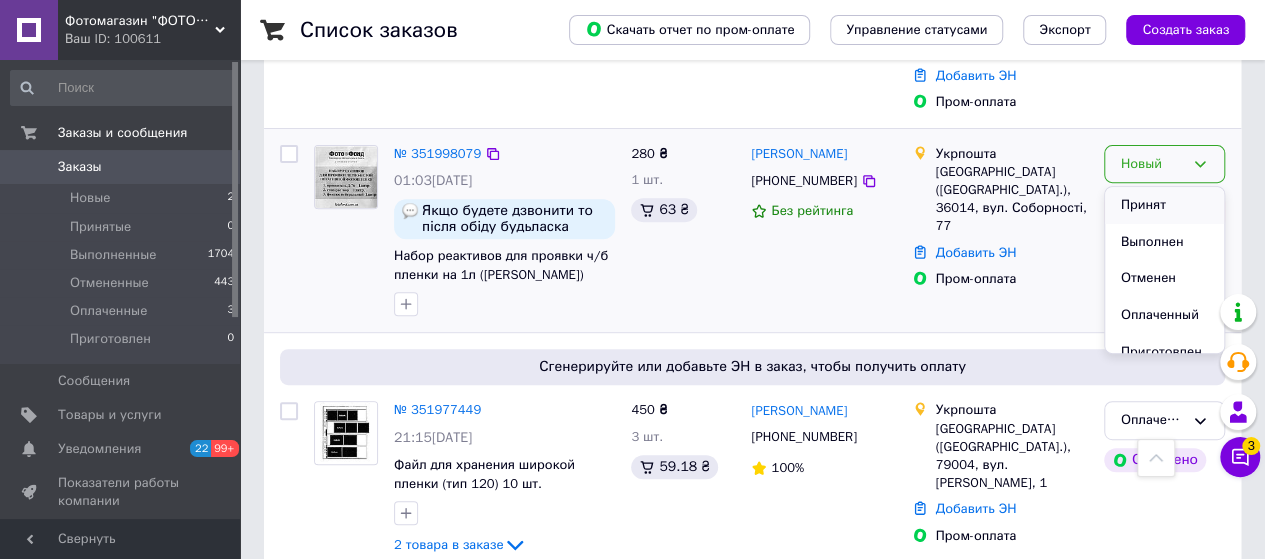 click on "Принят" at bounding box center (1164, 205) 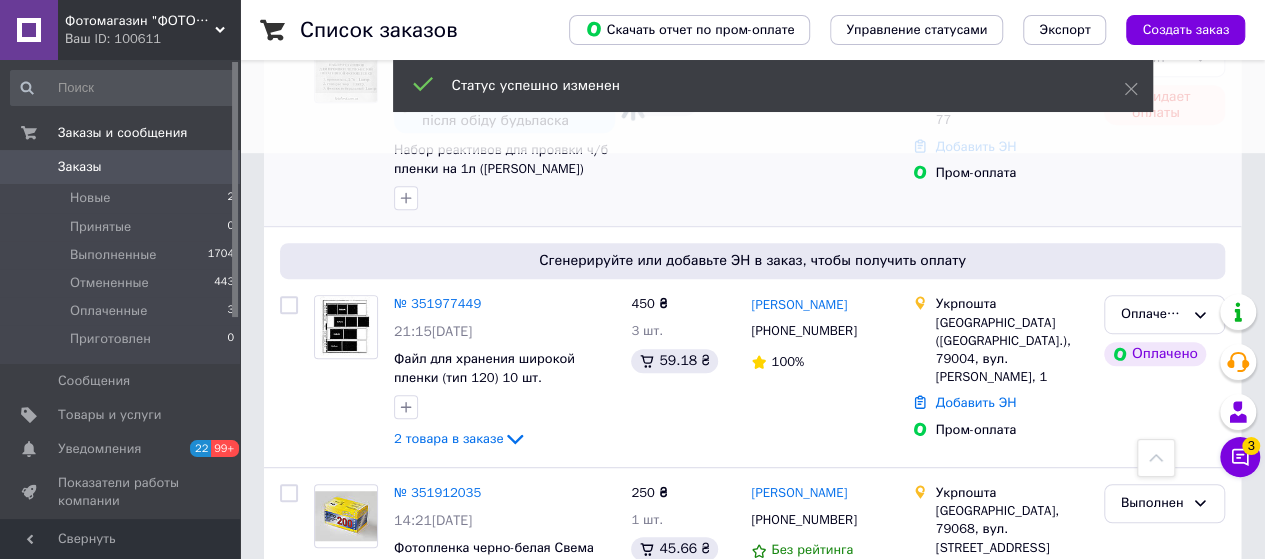 scroll, scrollTop: 500, scrollLeft: 0, axis: vertical 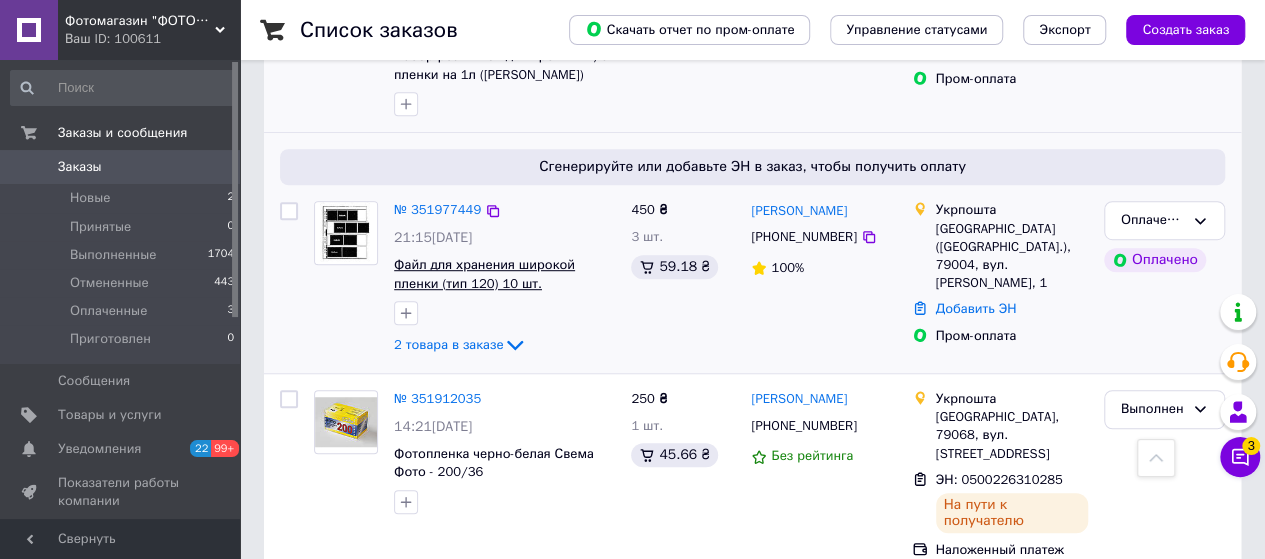click on "Файл для хранения широкой пленки (тип 120) 10 шт." at bounding box center (484, 274) 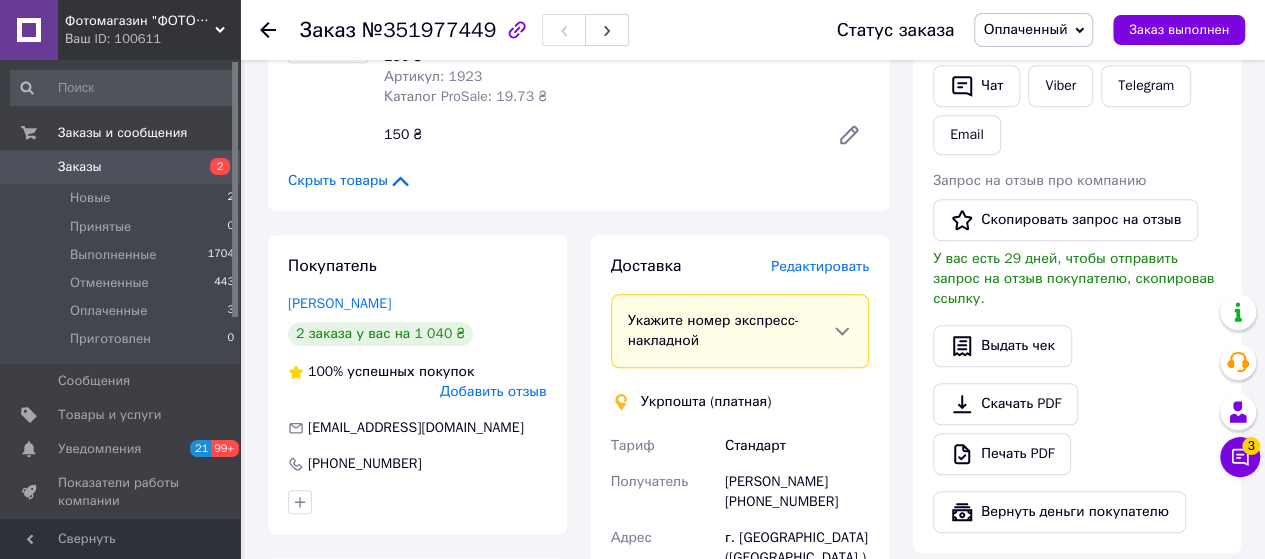 scroll, scrollTop: 500, scrollLeft: 0, axis: vertical 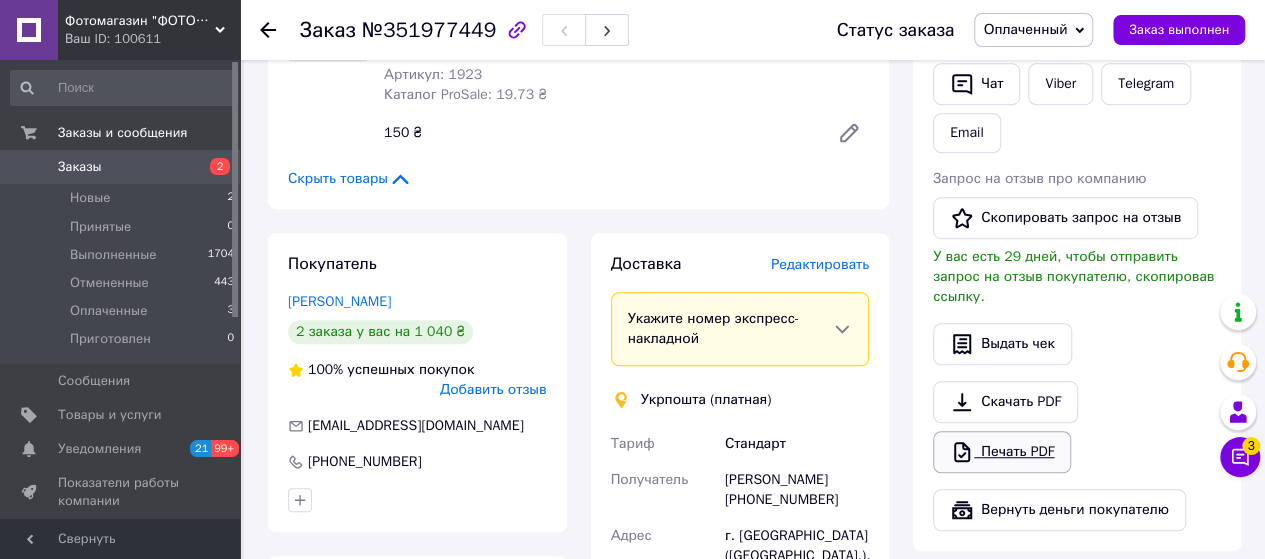 click on "Печать PDF" at bounding box center [1002, 452] 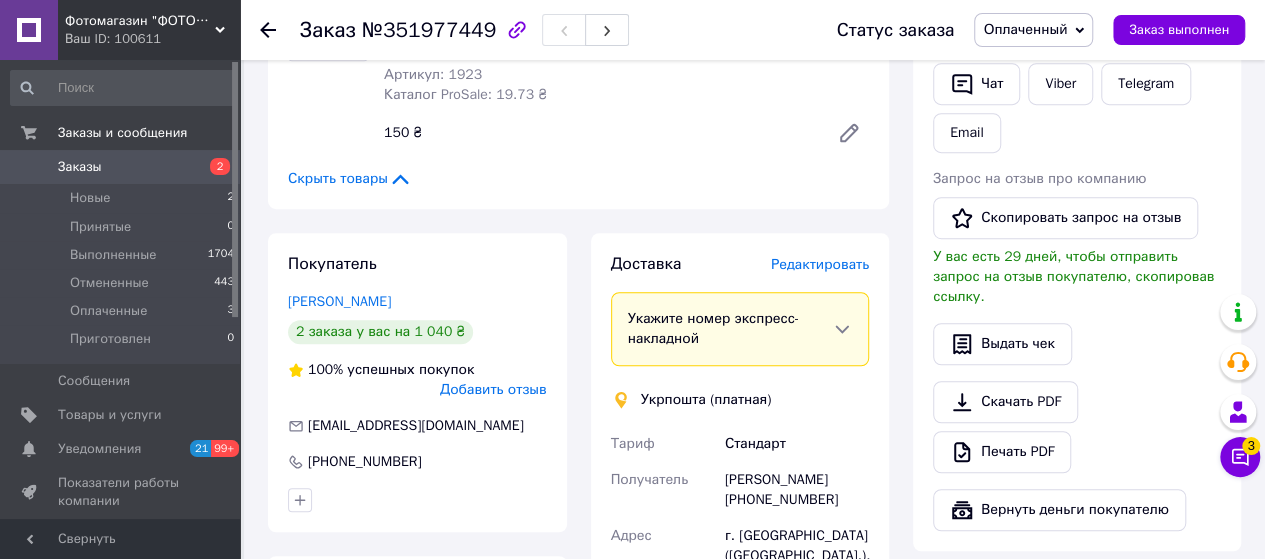 scroll, scrollTop: 100, scrollLeft: 0, axis: vertical 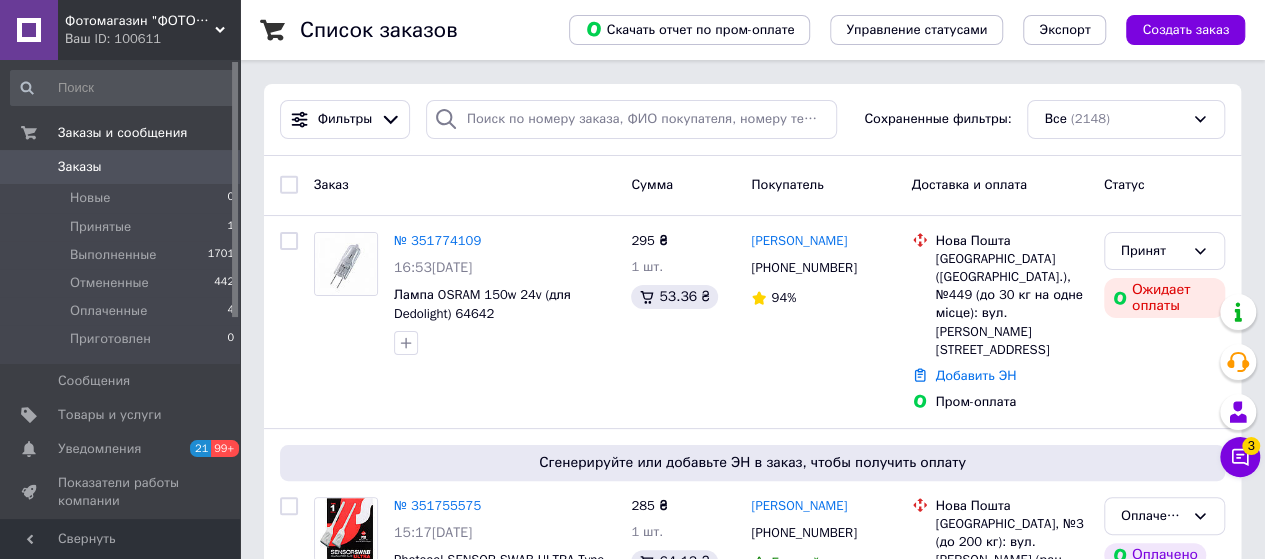 click on "Заказы" at bounding box center [121, 167] 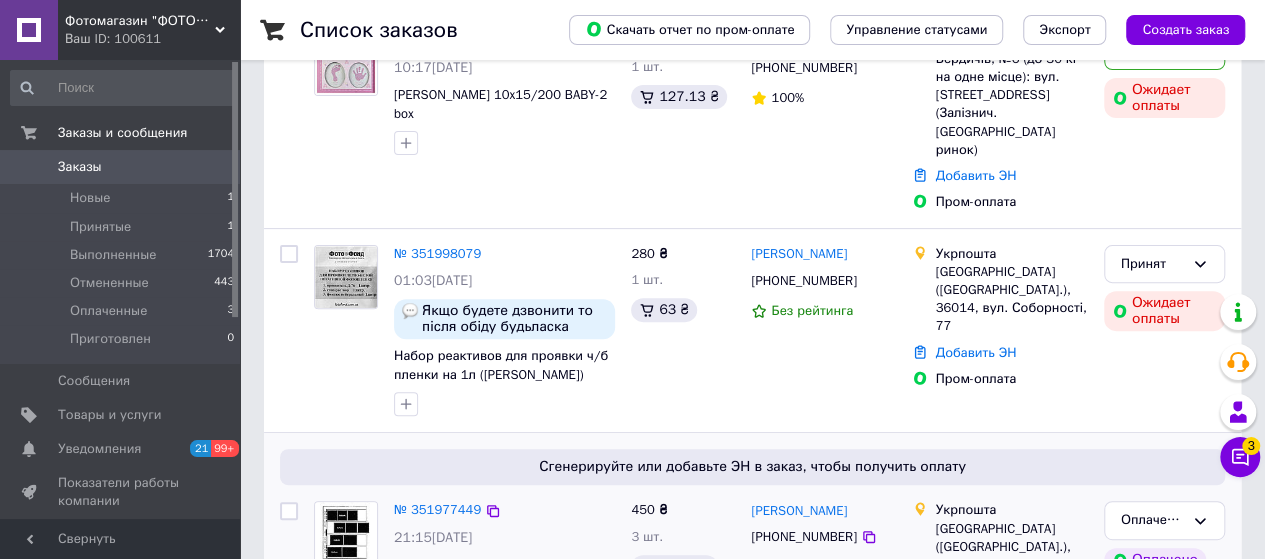 scroll, scrollTop: 100, scrollLeft: 0, axis: vertical 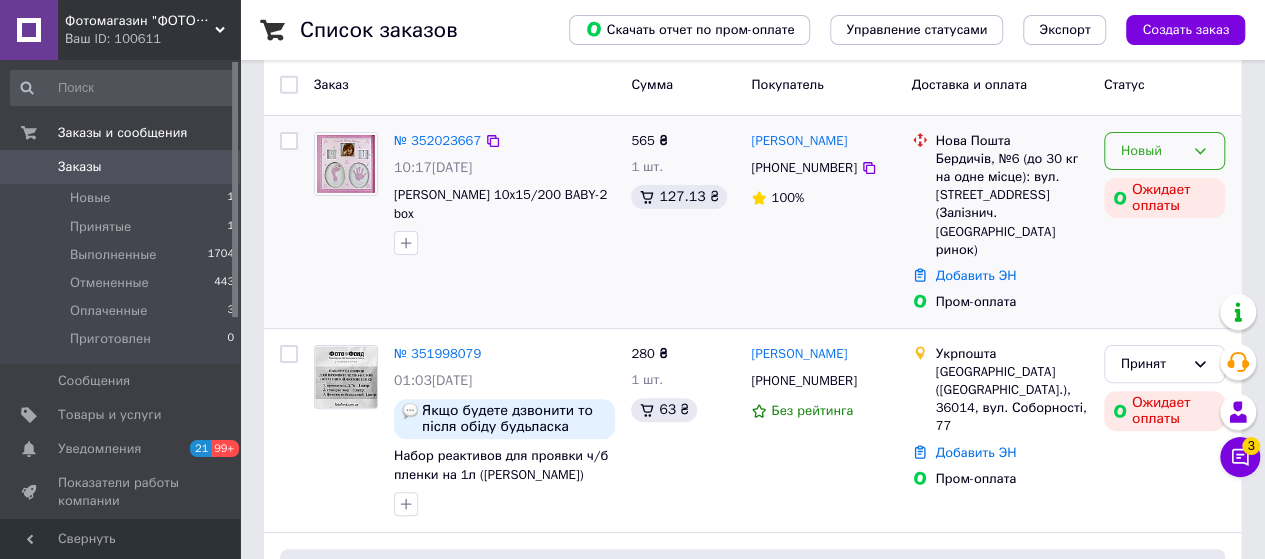 click on "Новый" at bounding box center [1152, 151] 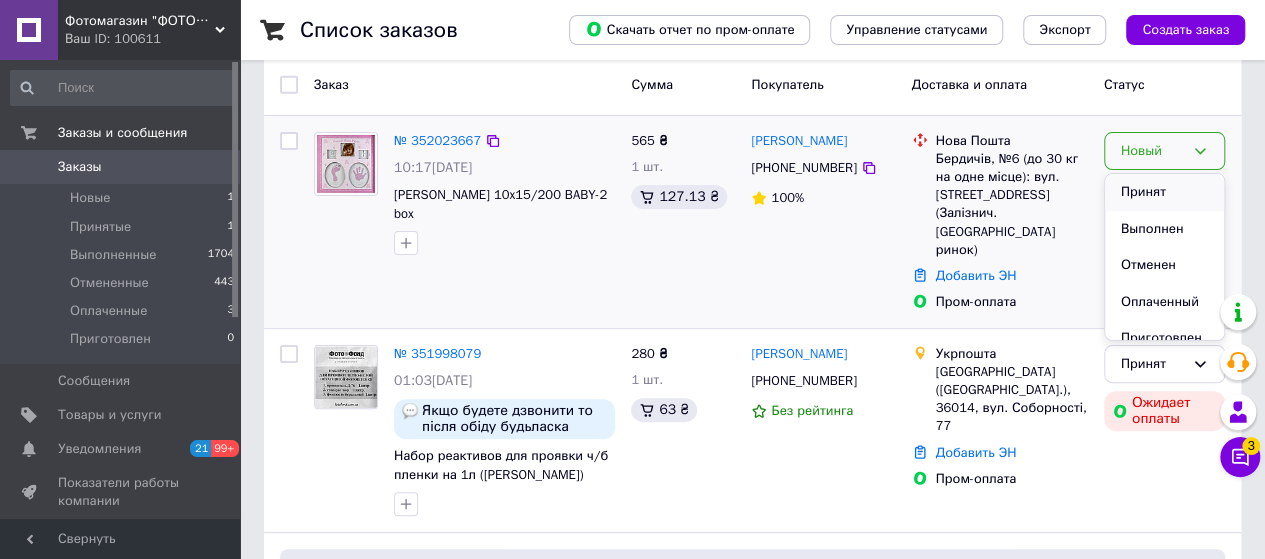 click on "Принят" at bounding box center (1164, 192) 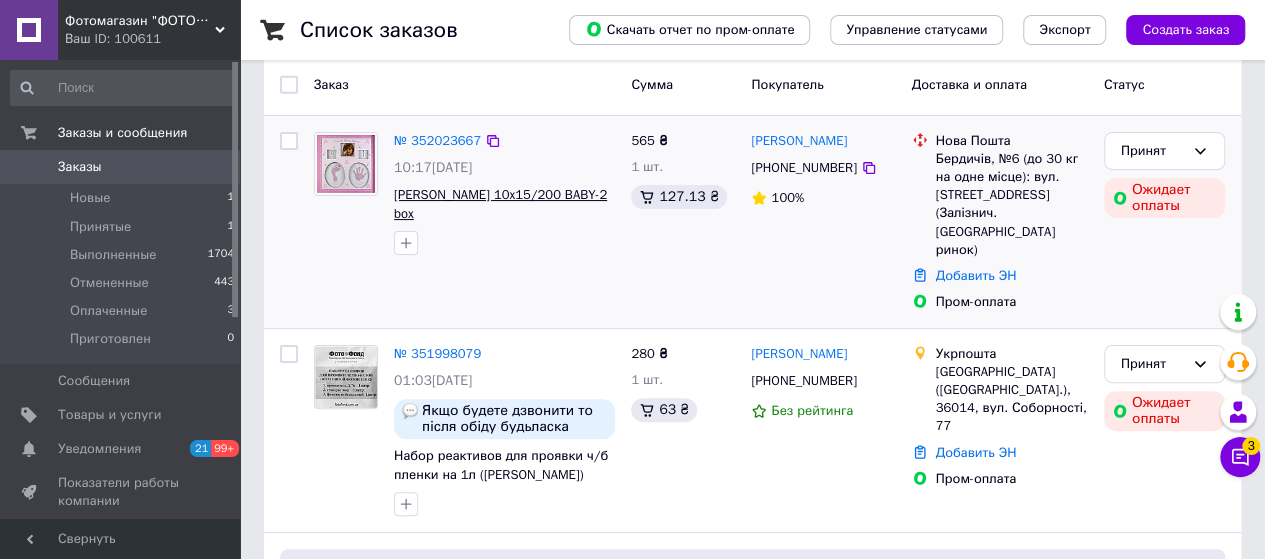 click on "Фотоальбом  Gedeon 10x15/200  BABY-2 box" at bounding box center [500, 204] 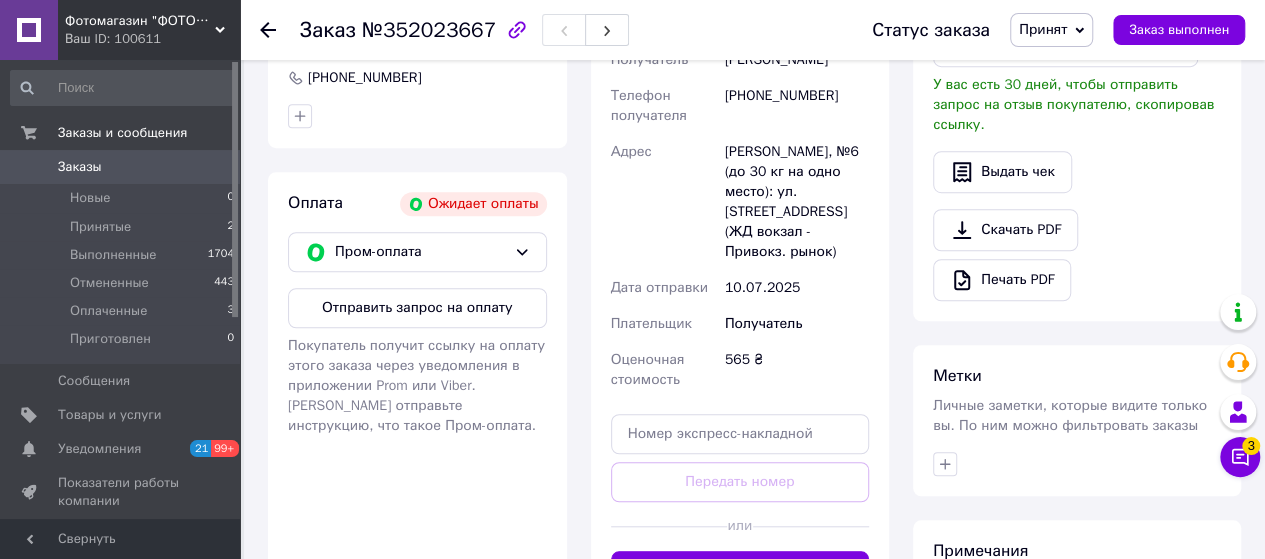scroll, scrollTop: 600, scrollLeft: 0, axis: vertical 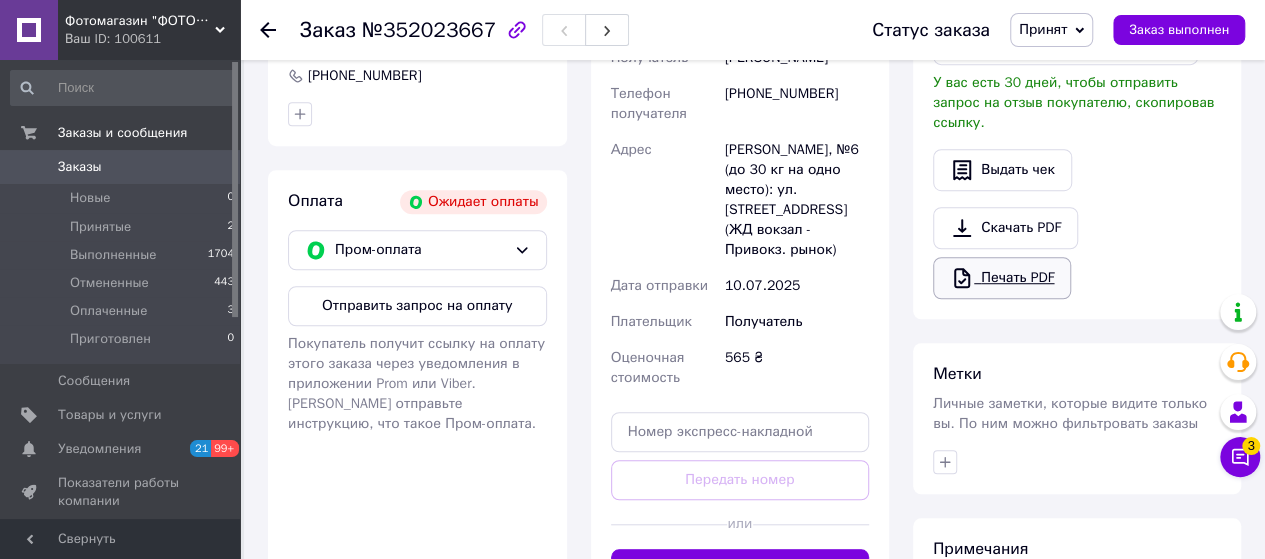 click on "Печать PDF" at bounding box center (1002, 278) 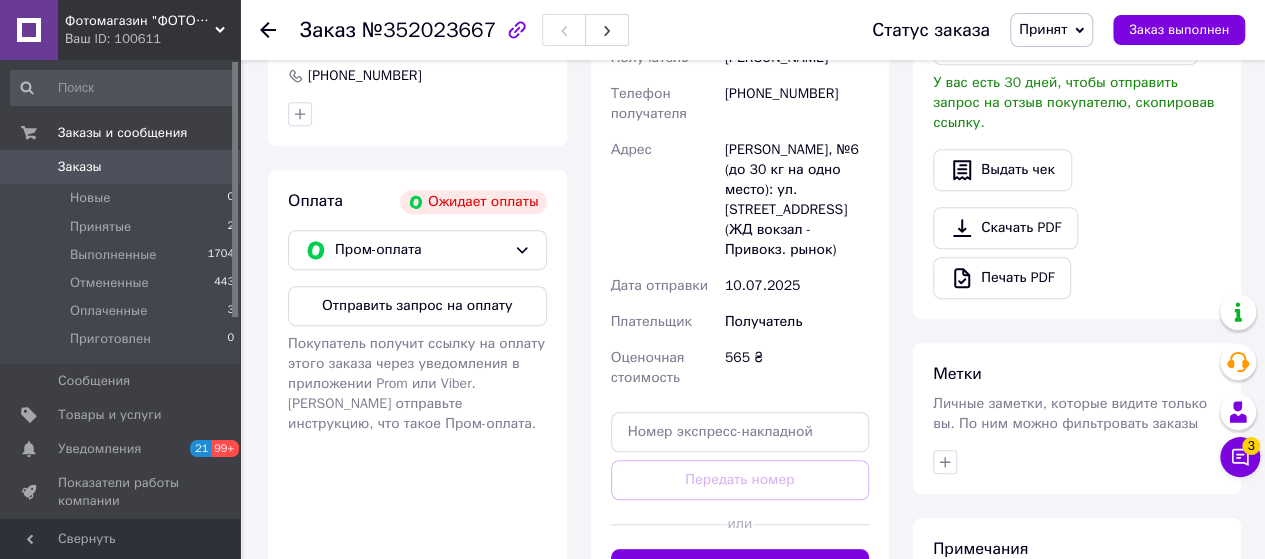 click on "Заказы" at bounding box center [80, 167] 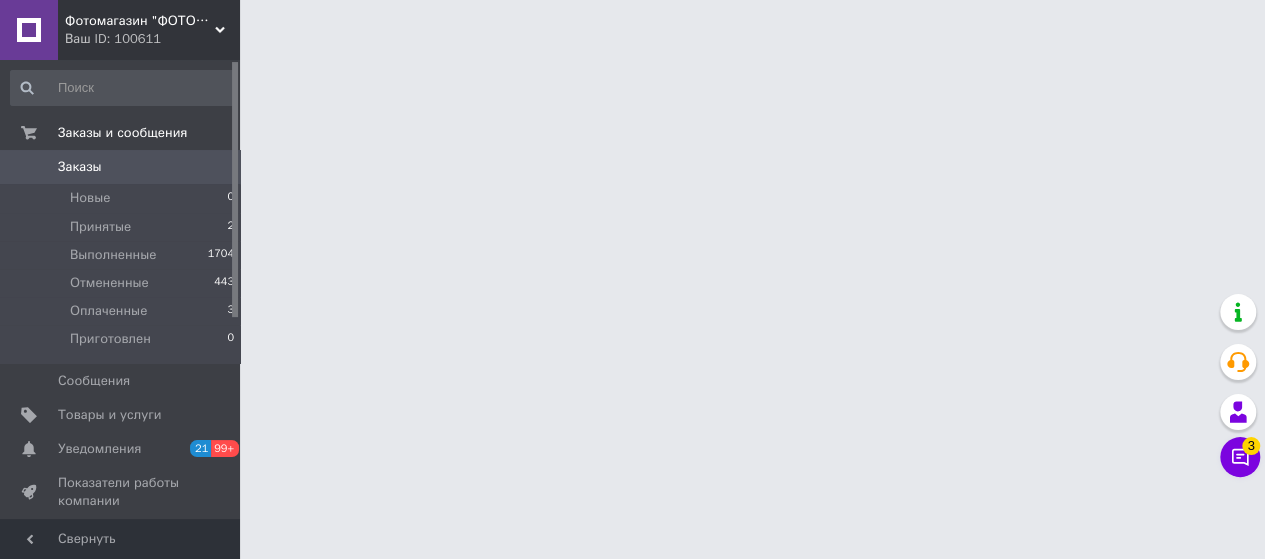 scroll, scrollTop: 0, scrollLeft: 0, axis: both 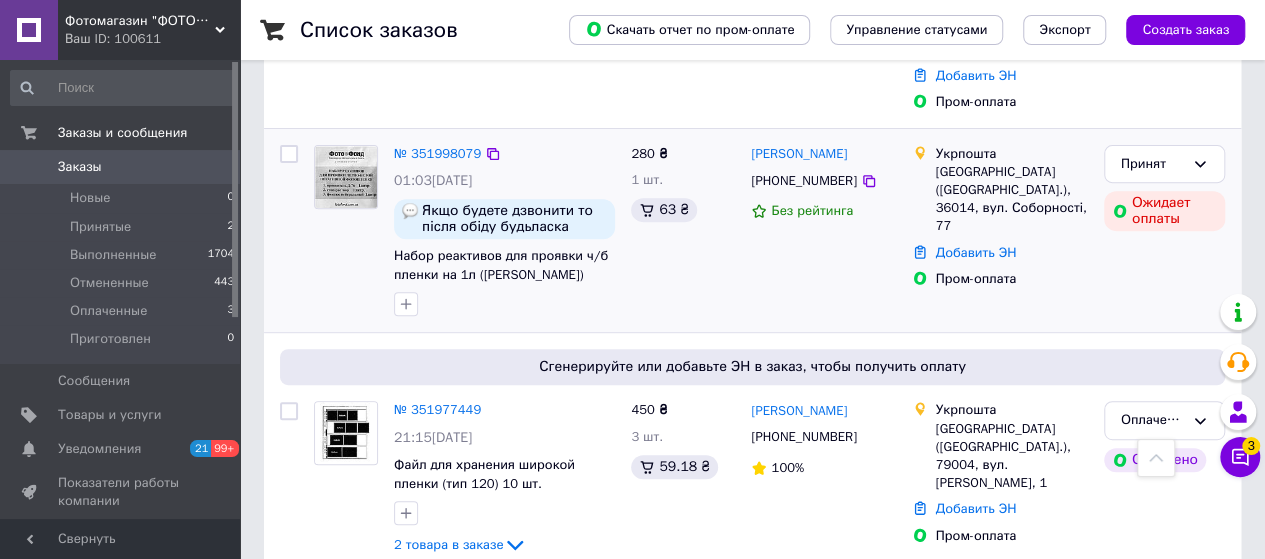 click at bounding box center (346, 177) 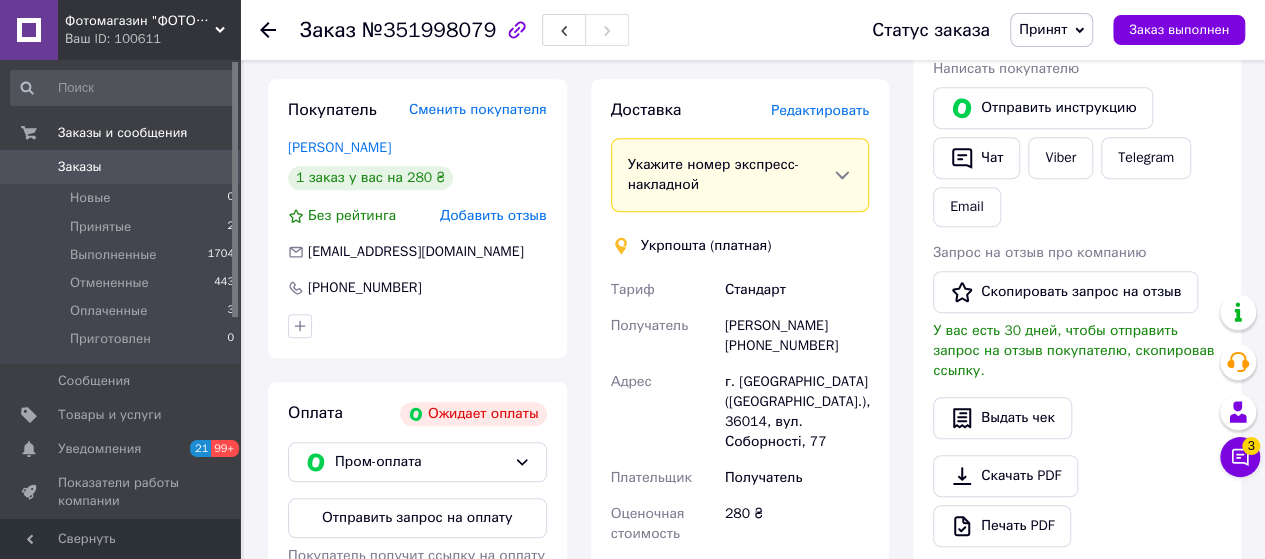 scroll, scrollTop: 600, scrollLeft: 0, axis: vertical 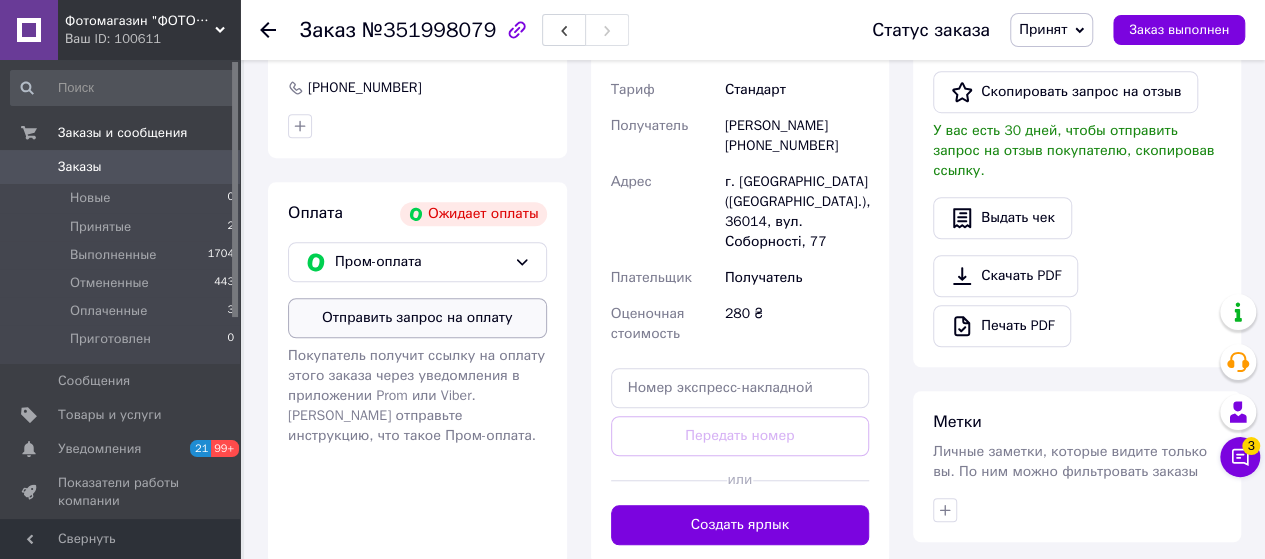 click on "Отправить запрос на оплату" at bounding box center (417, 318) 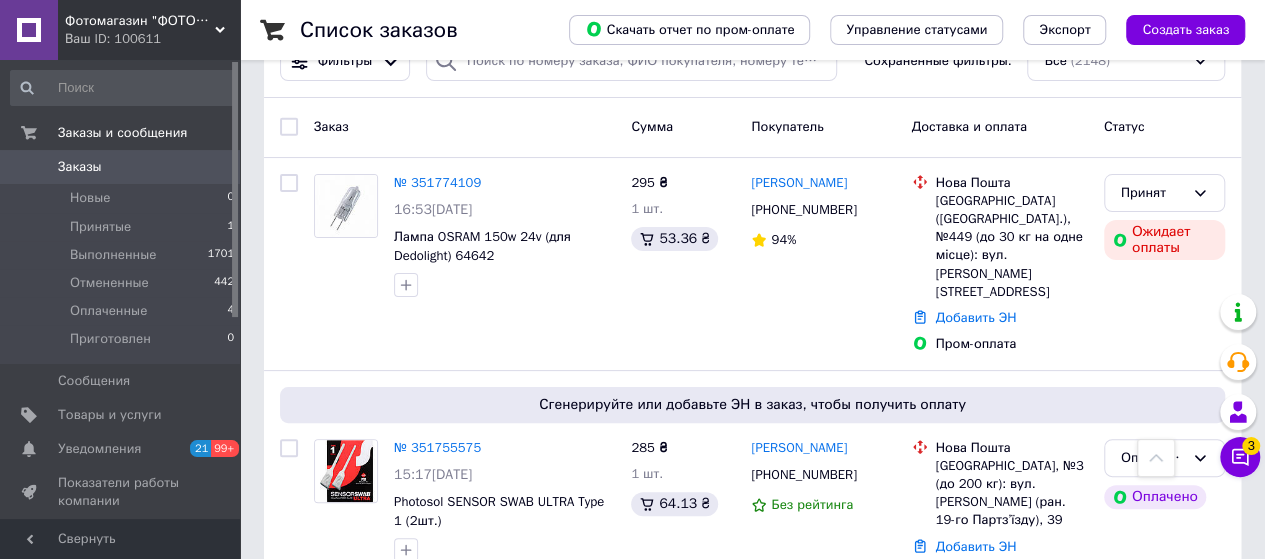 scroll, scrollTop: 0, scrollLeft: 0, axis: both 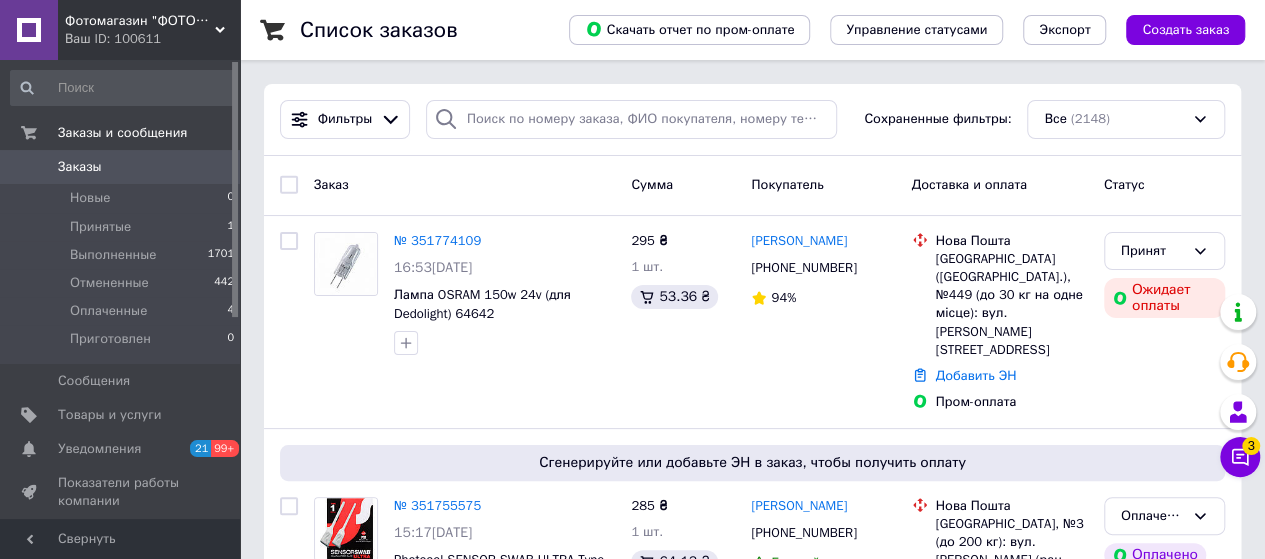 click on "Заказы" at bounding box center (121, 167) 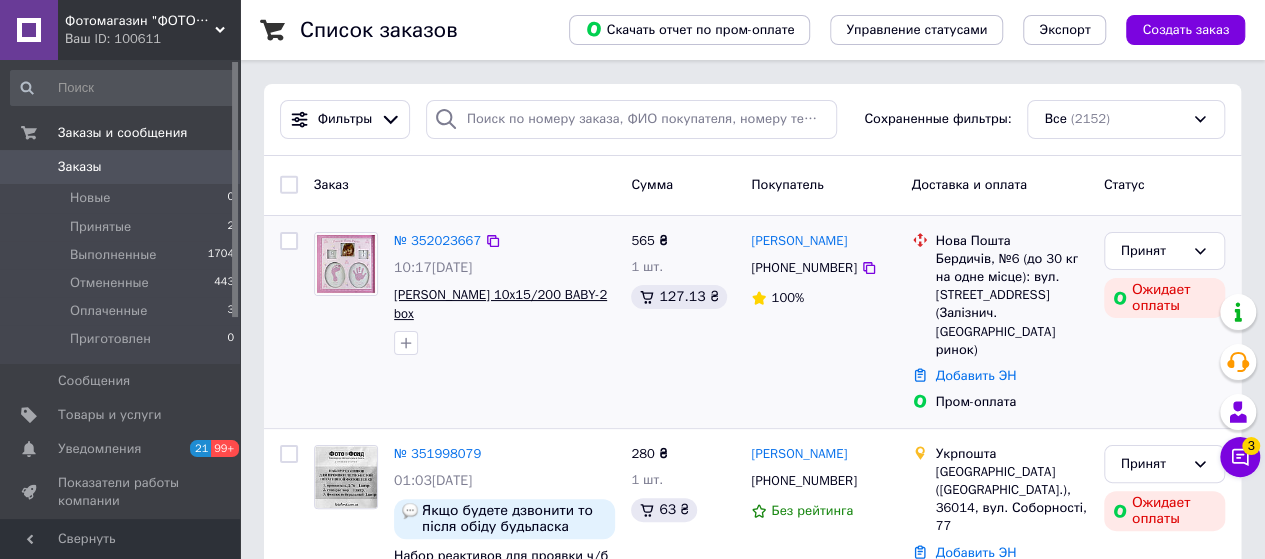 click on "[PERSON_NAME] 10x15/200  BABY-2 box" at bounding box center [500, 304] 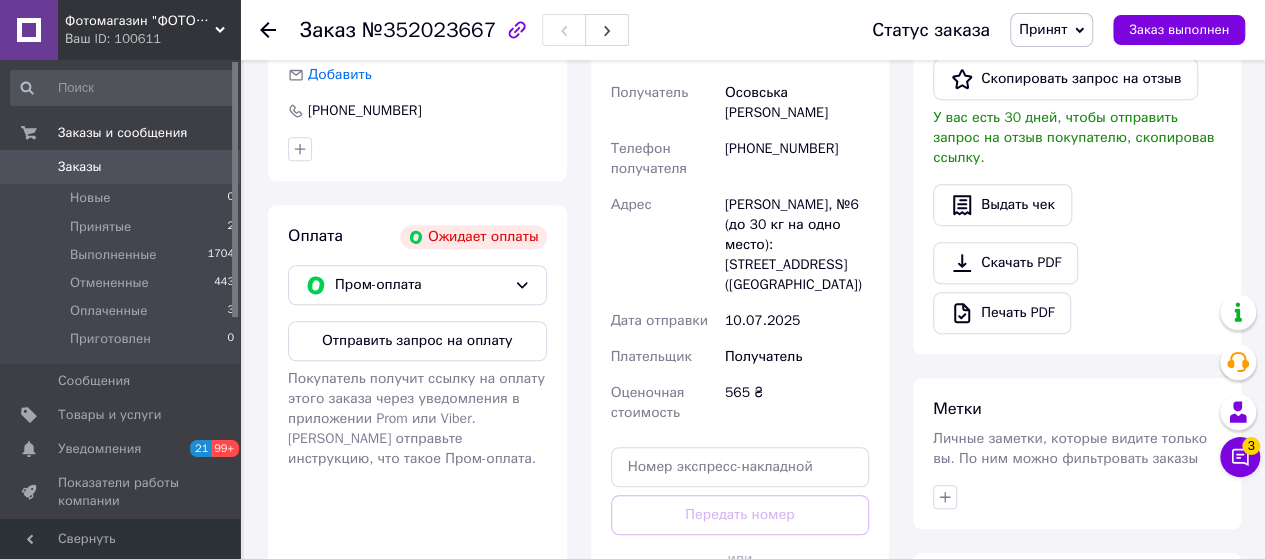 scroll, scrollTop: 600, scrollLeft: 0, axis: vertical 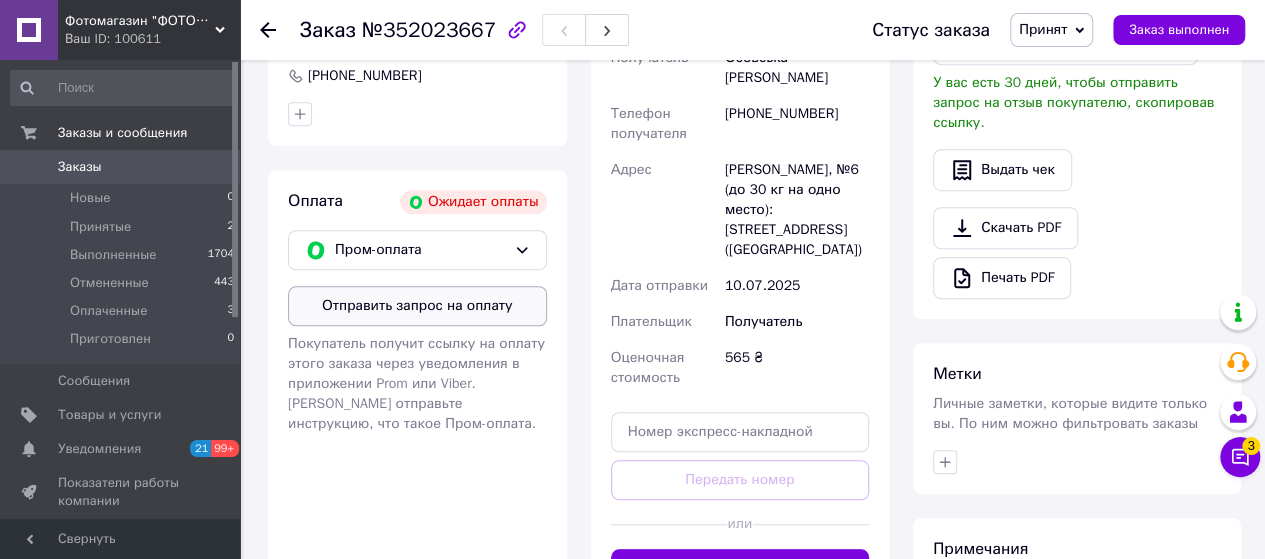 click on "Отправить запрос на оплату" at bounding box center (417, 306) 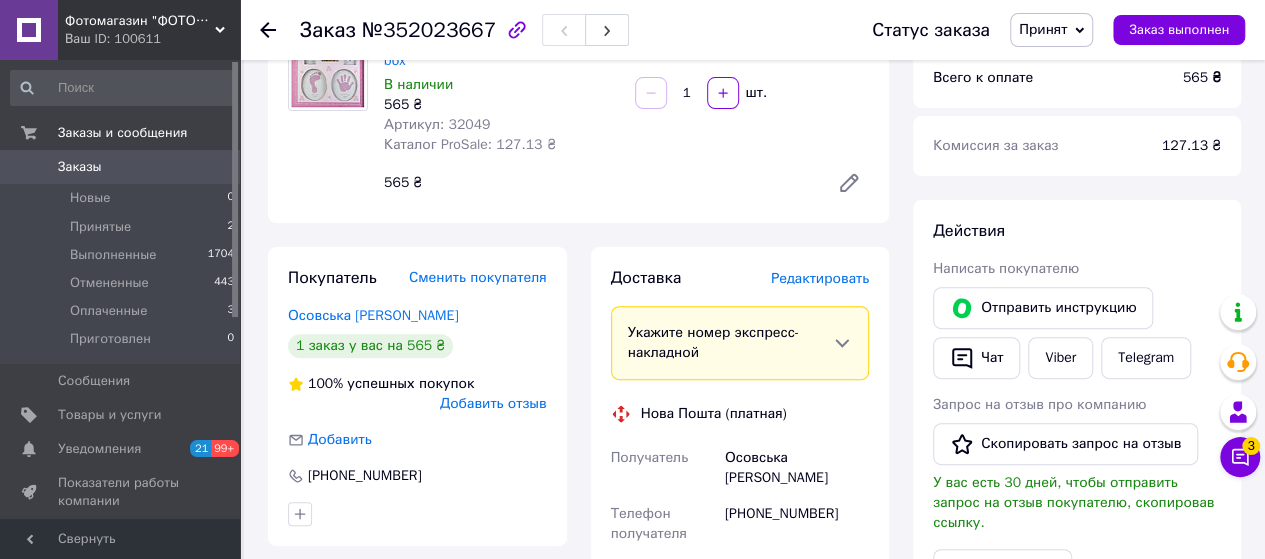 scroll, scrollTop: 0, scrollLeft: 0, axis: both 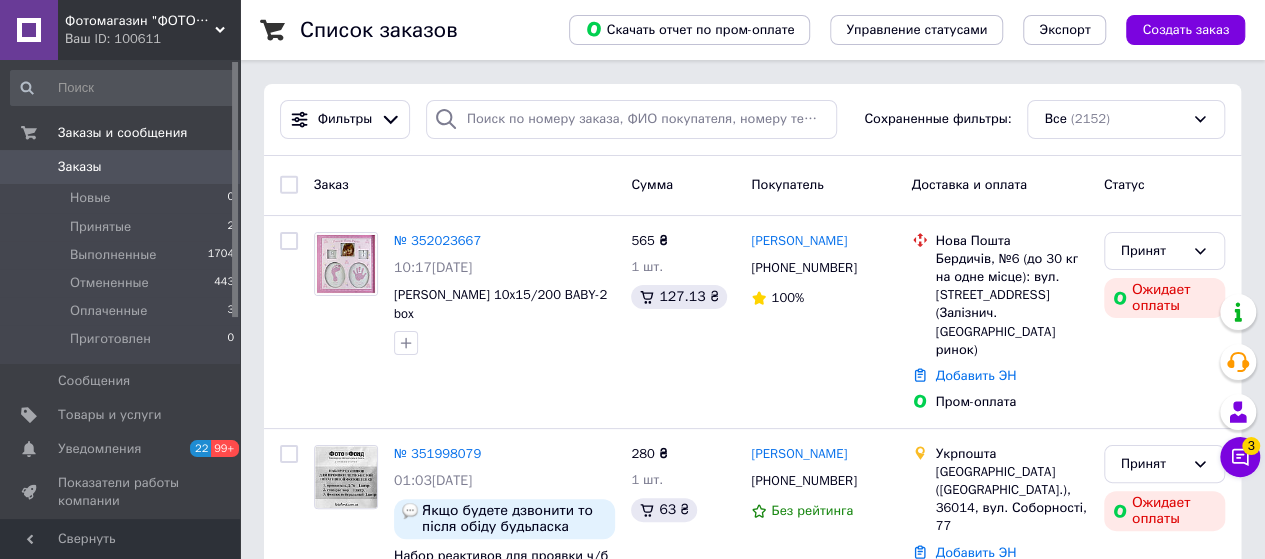 click on "Заказы" at bounding box center [121, 167] 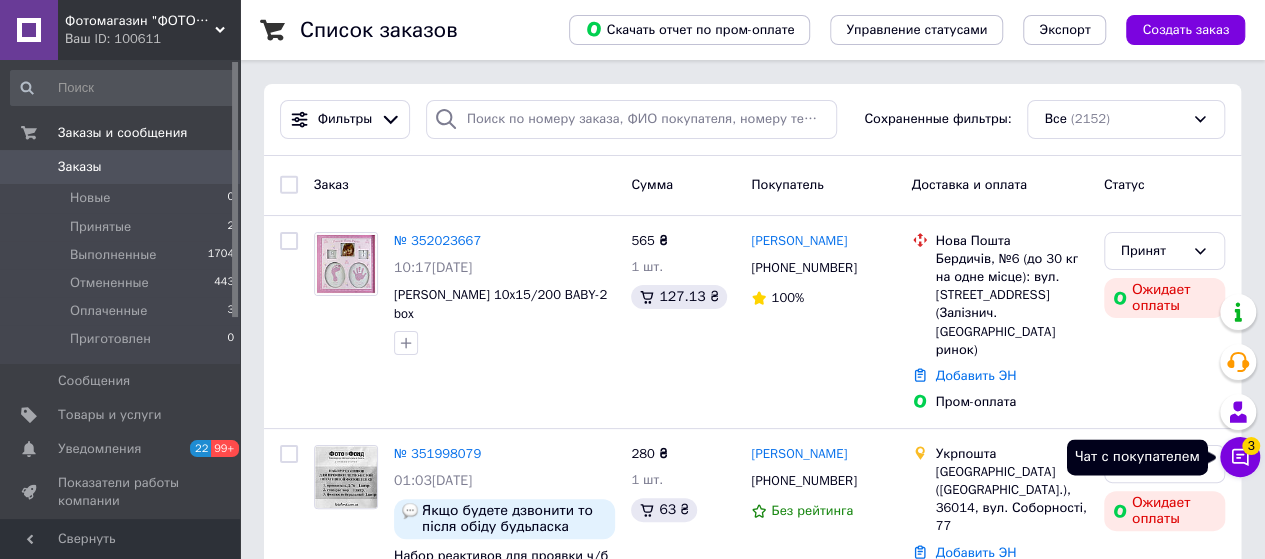 click 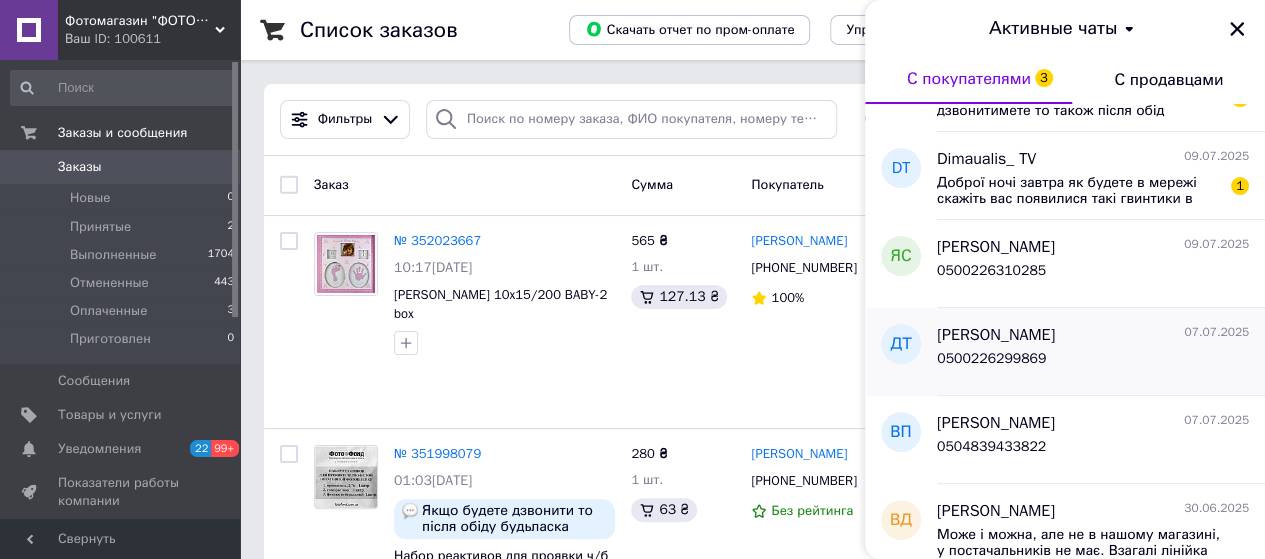 scroll, scrollTop: 100, scrollLeft: 0, axis: vertical 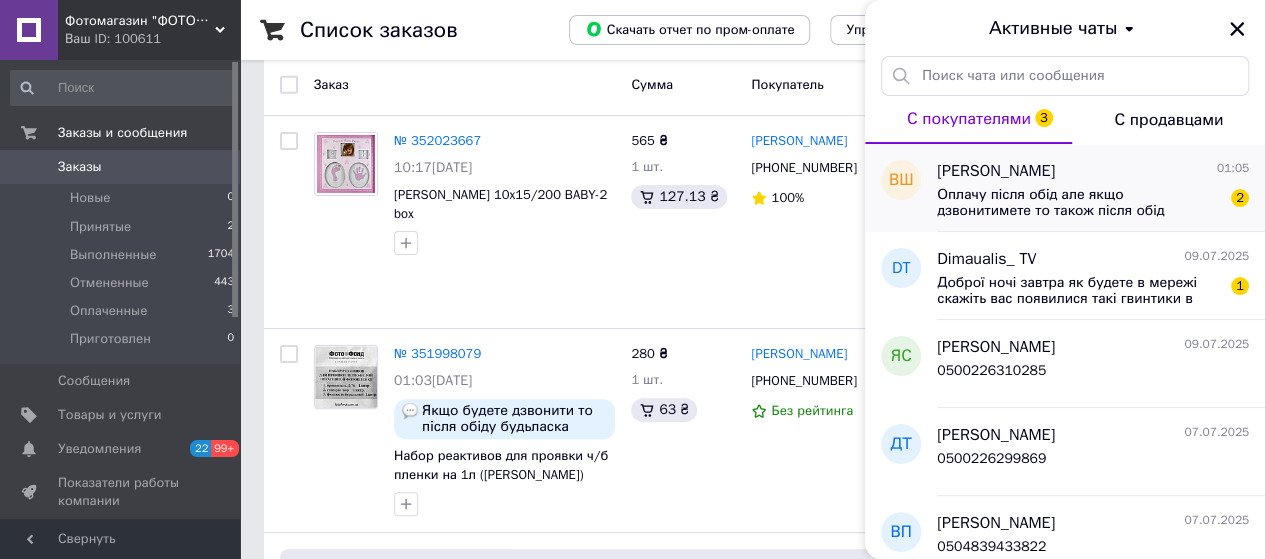 click on "[PERSON_NAME]" at bounding box center [996, 171] 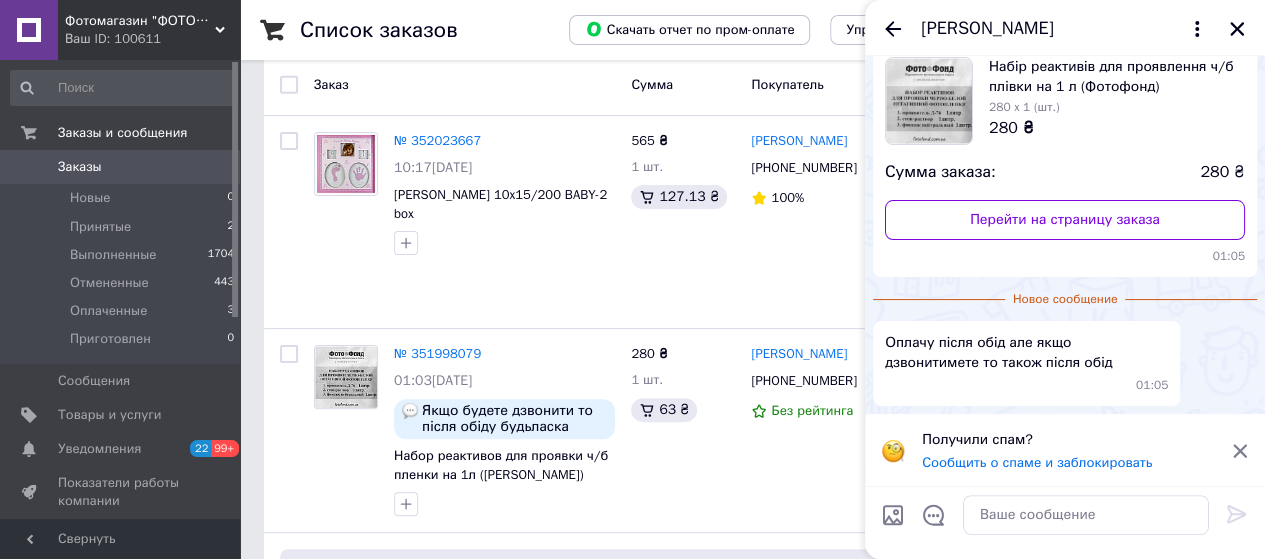 scroll, scrollTop: 128, scrollLeft: 0, axis: vertical 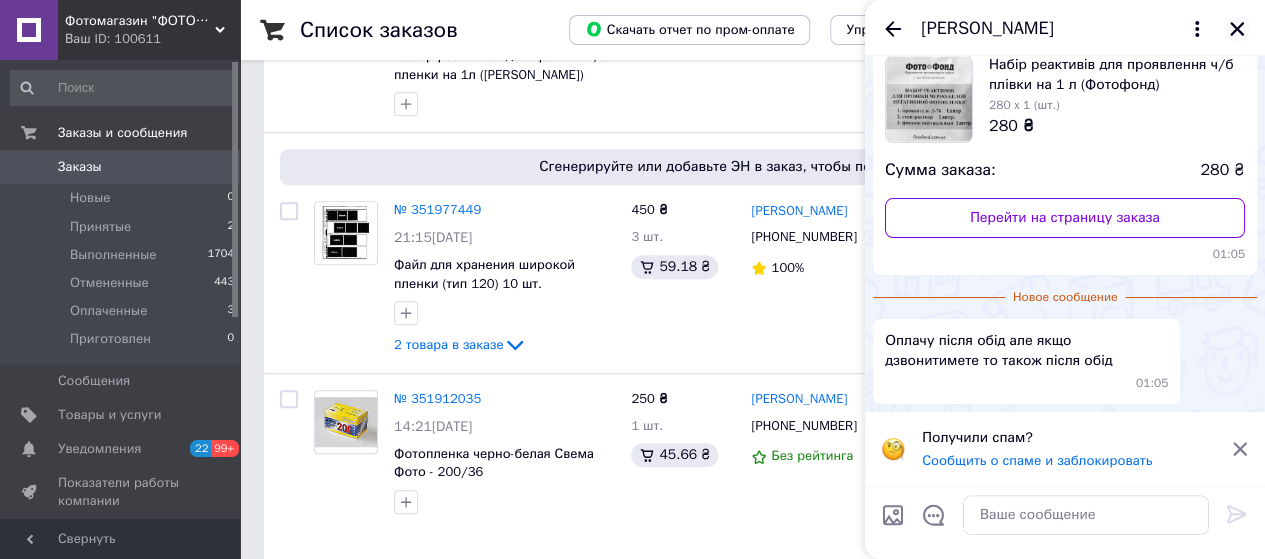 click 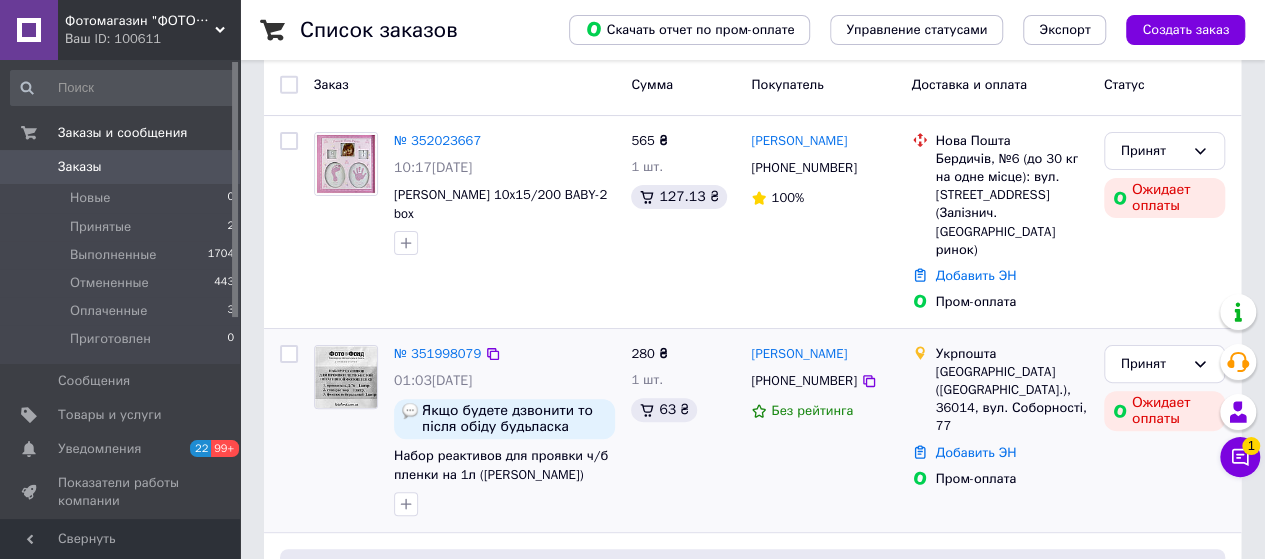 scroll, scrollTop: 0, scrollLeft: 0, axis: both 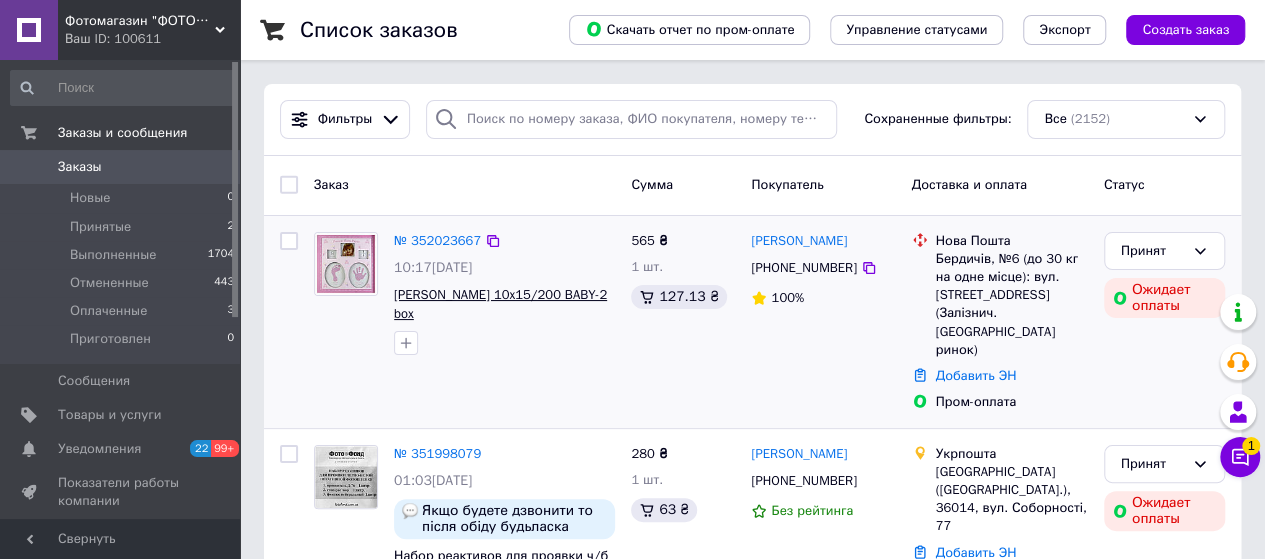 click on "[PERSON_NAME] 10x15/200  BABY-2 box" at bounding box center (500, 304) 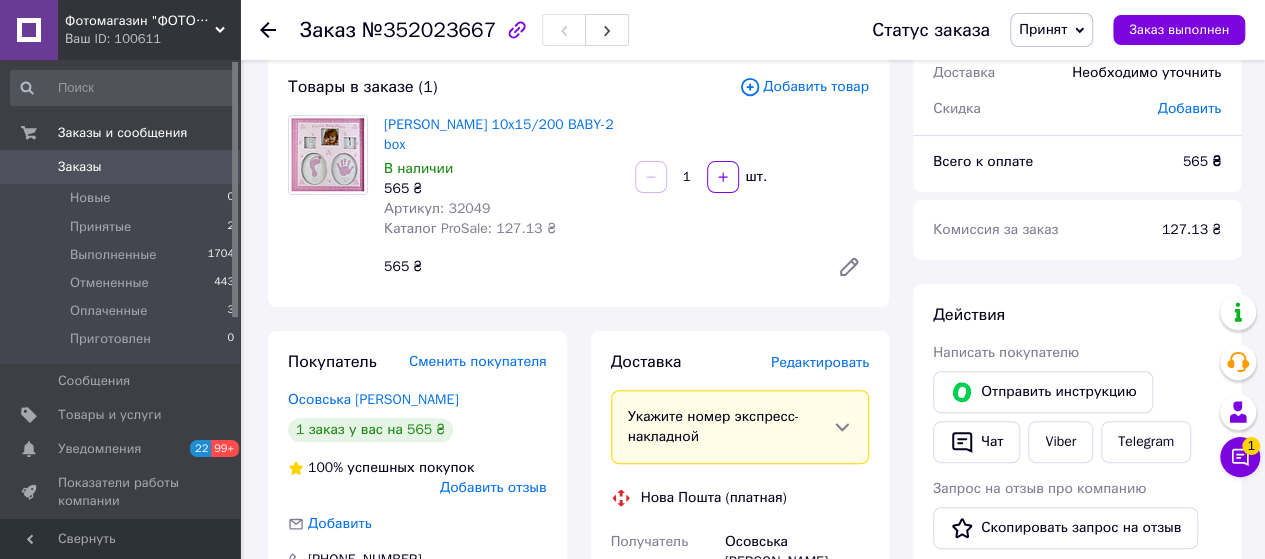 scroll, scrollTop: 0, scrollLeft: 0, axis: both 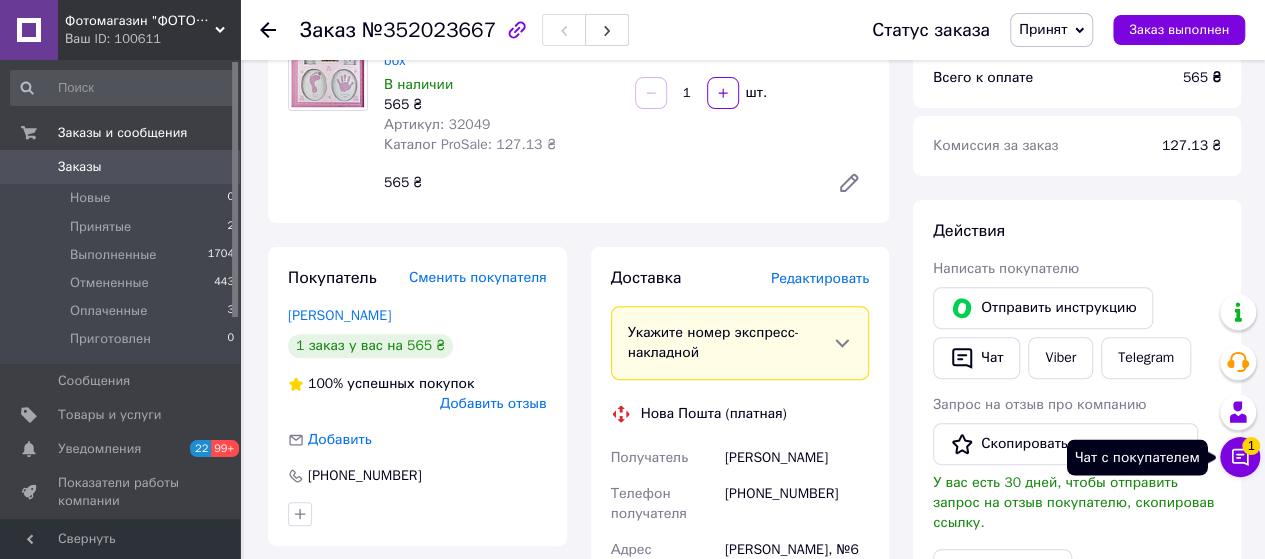 click 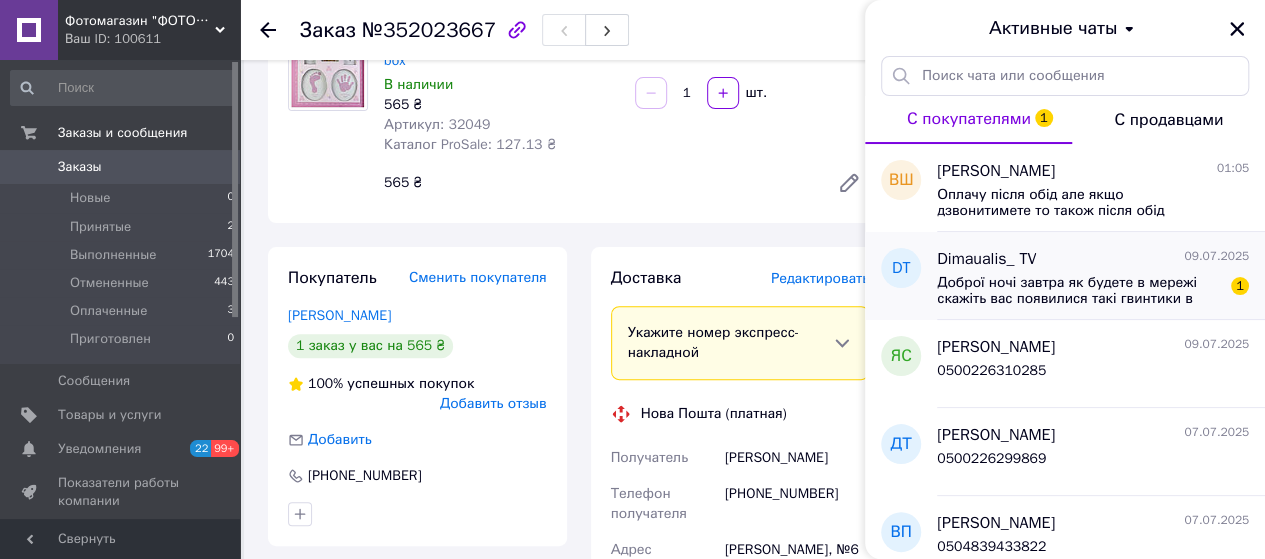 click on "Доброї ночі завтра як будете в мережі скажіть вас появилися такі гвинтики в наявності ще,мені підходе то що відправляли хотів би ще на про запас взяти 1" at bounding box center [1093, 289] 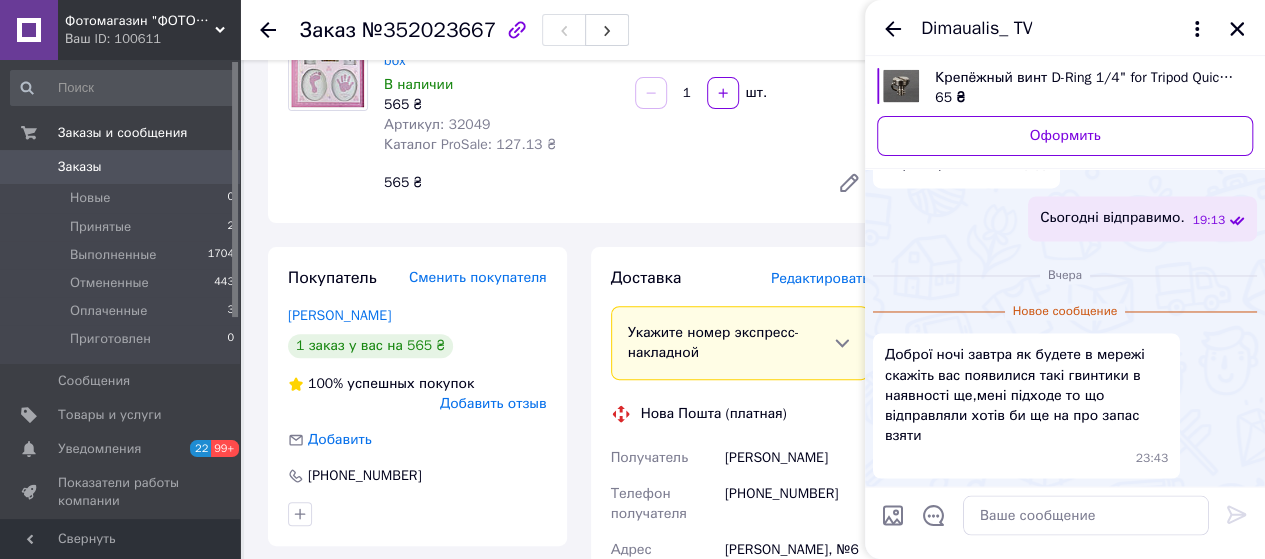 scroll, scrollTop: 2967, scrollLeft: 0, axis: vertical 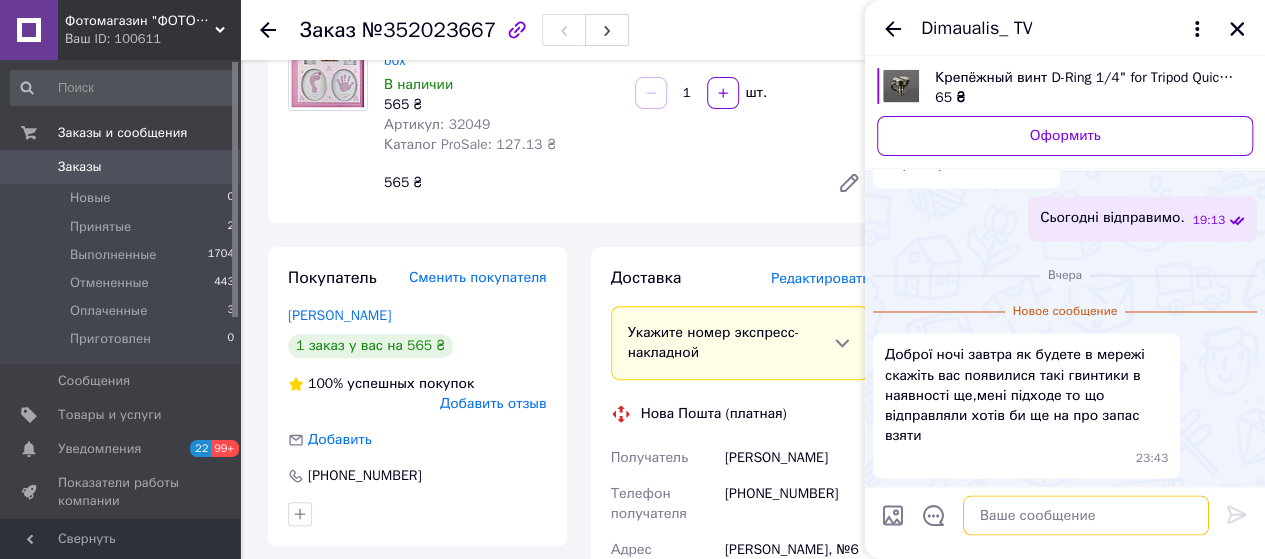 click at bounding box center (1086, 515) 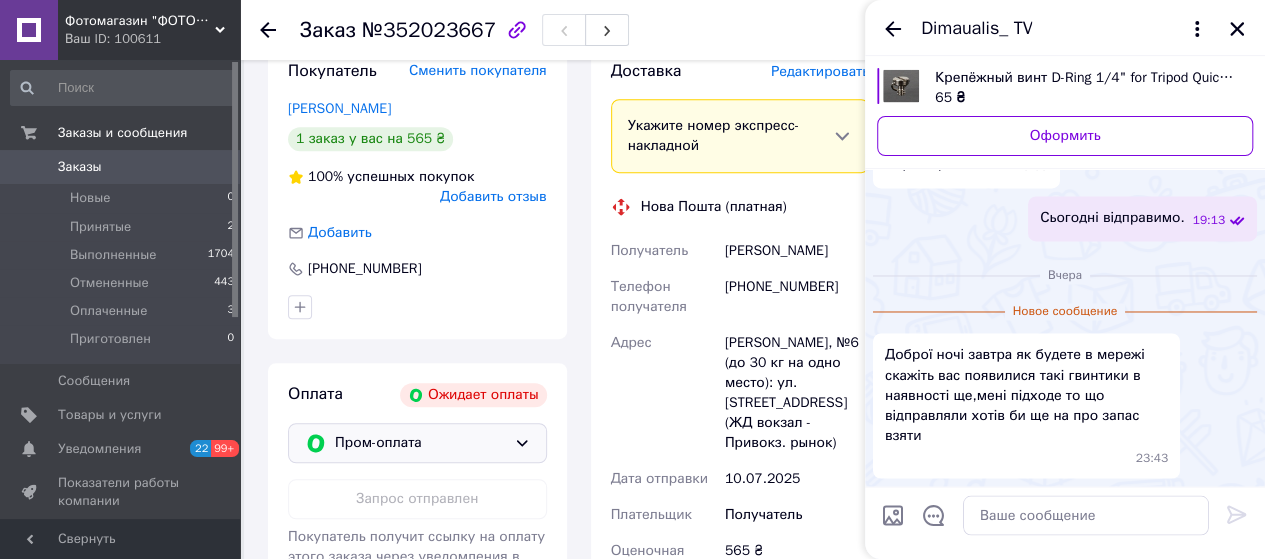 scroll, scrollTop: 500, scrollLeft: 0, axis: vertical 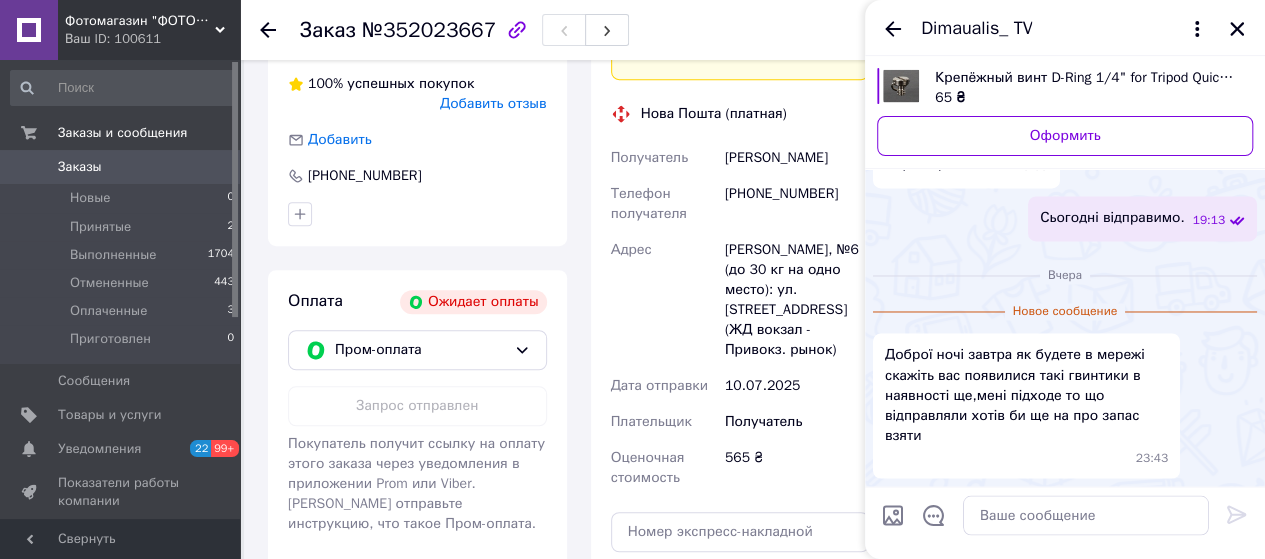 drag, startPoint x: 815, startPoint y: 39, endPoint x: 1100, endPoint y: 10, distance: 286.47165 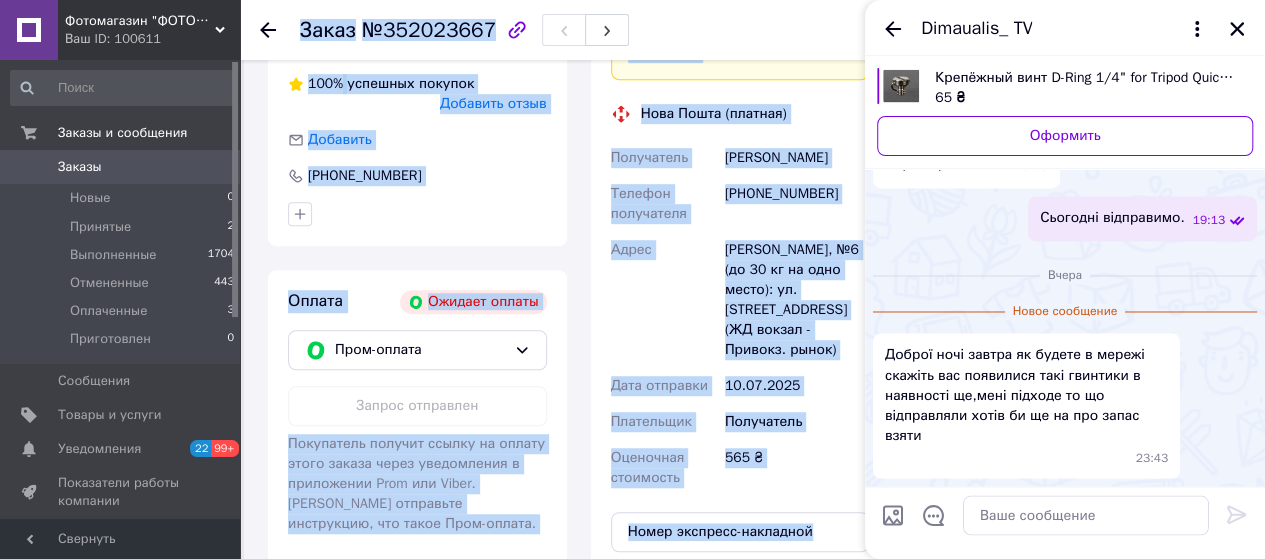 click on "Заказы 0" at bounding box center (123, 167) 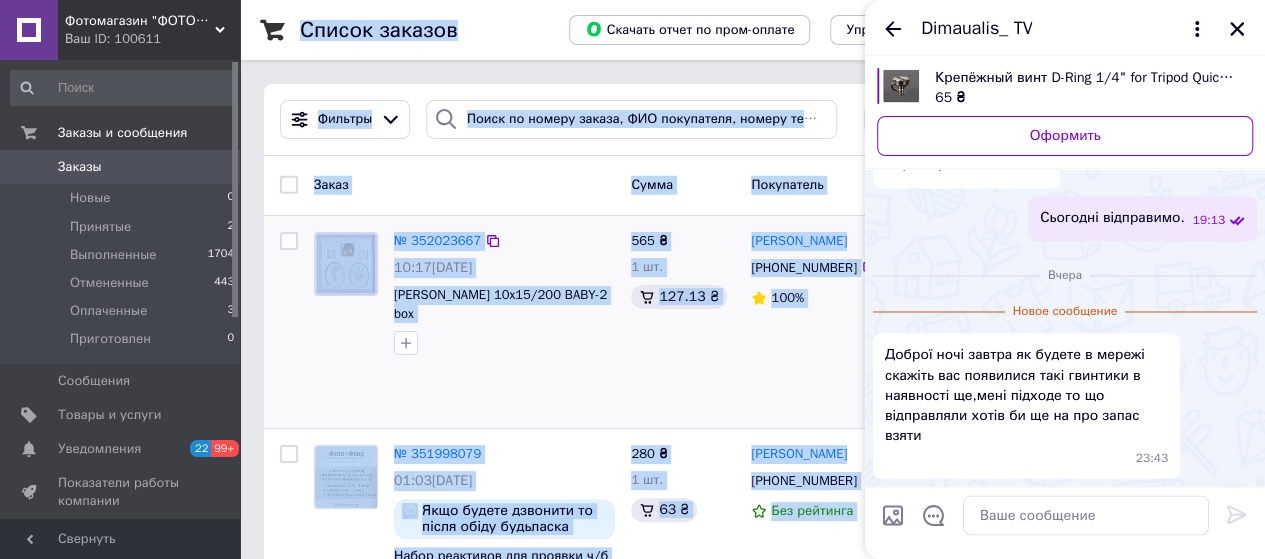 click on "№ 352023667 10:17, 10.07.2025 Фотоальбом  Gedeon 10x15/200  BABY-2 box" at bounding box center (464, 322) 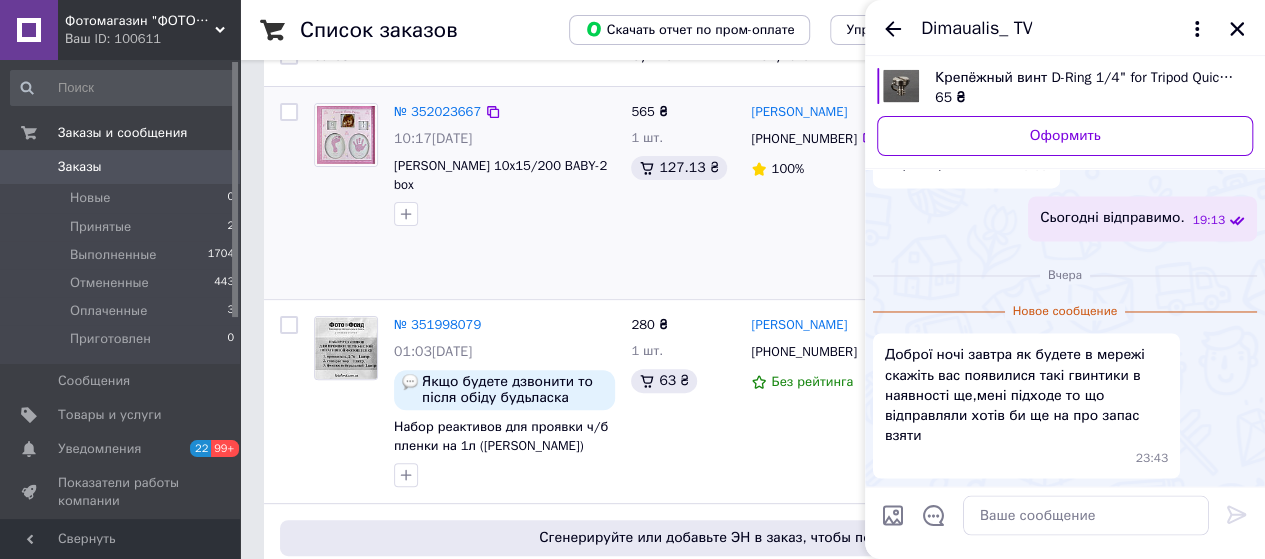 scroll, scrollTop: 200, scrollLeft: 0, axis: vertical 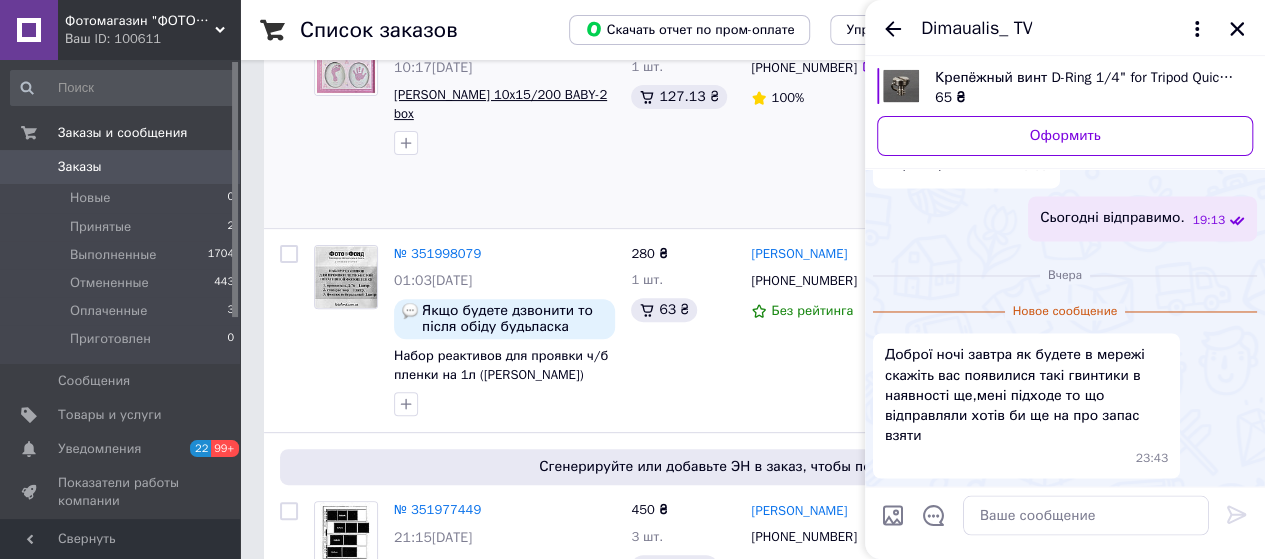 click on "[PERSON_NAME] 10x15/200  BABY-2 box" at bounding box center (500, 104) 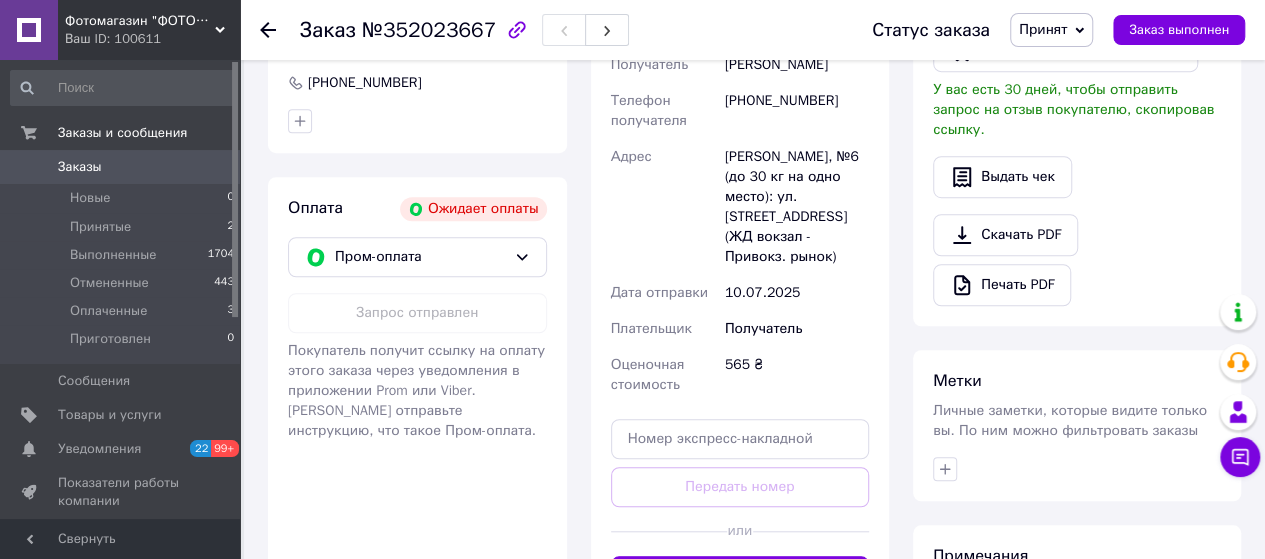 scroll, scrollTop: 600, scrollLeft: 0, axis: vertical 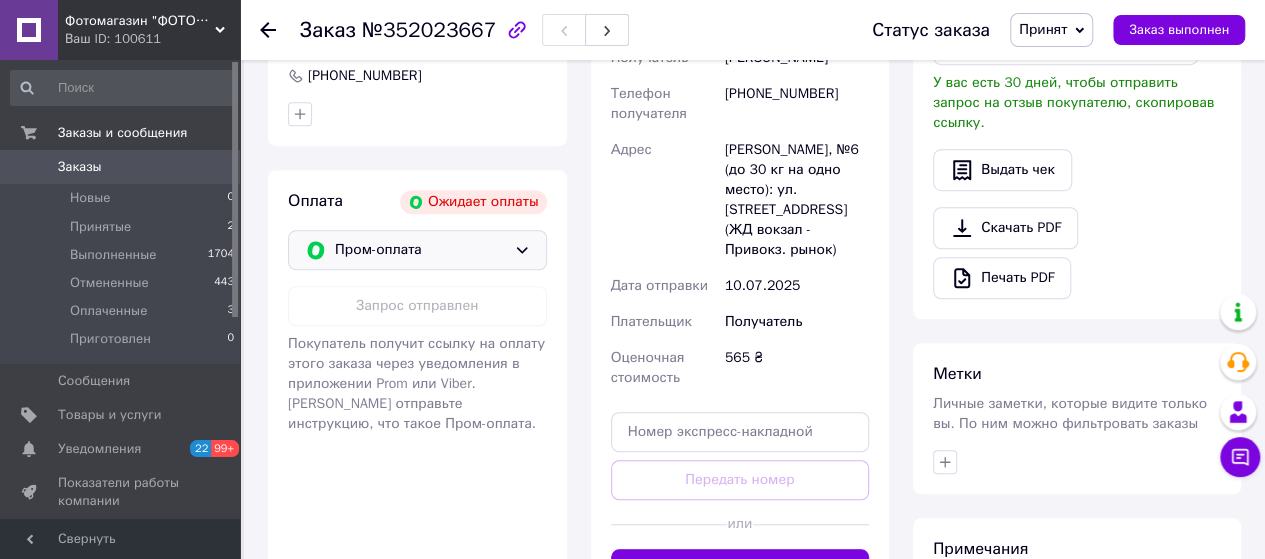 click 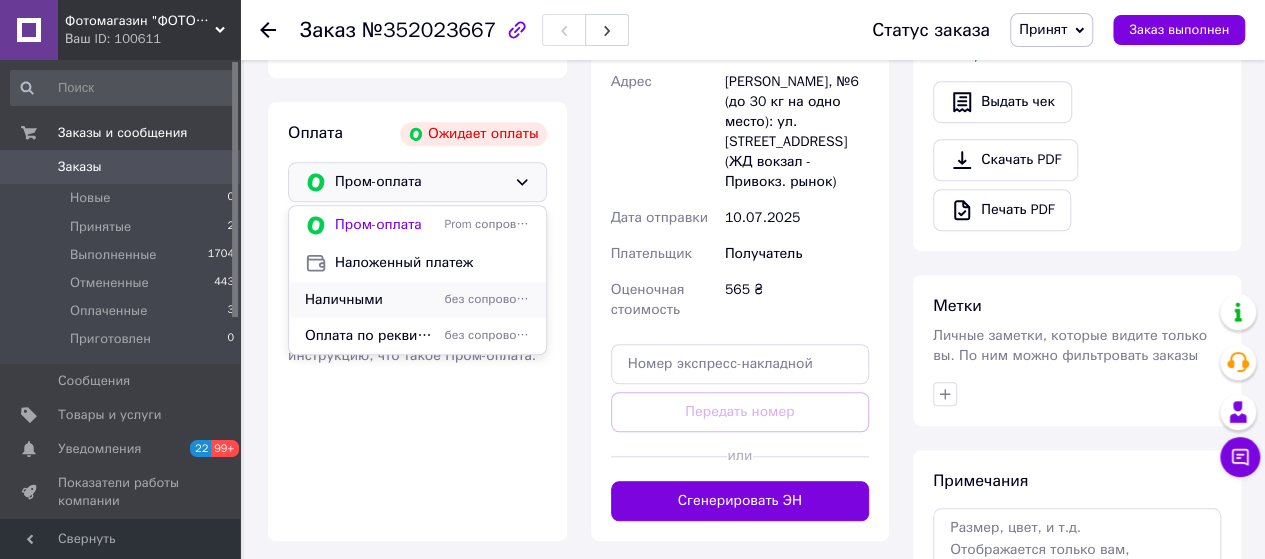 scroll, scrollTop: 700, scrollLeft: 0, axis: vertical 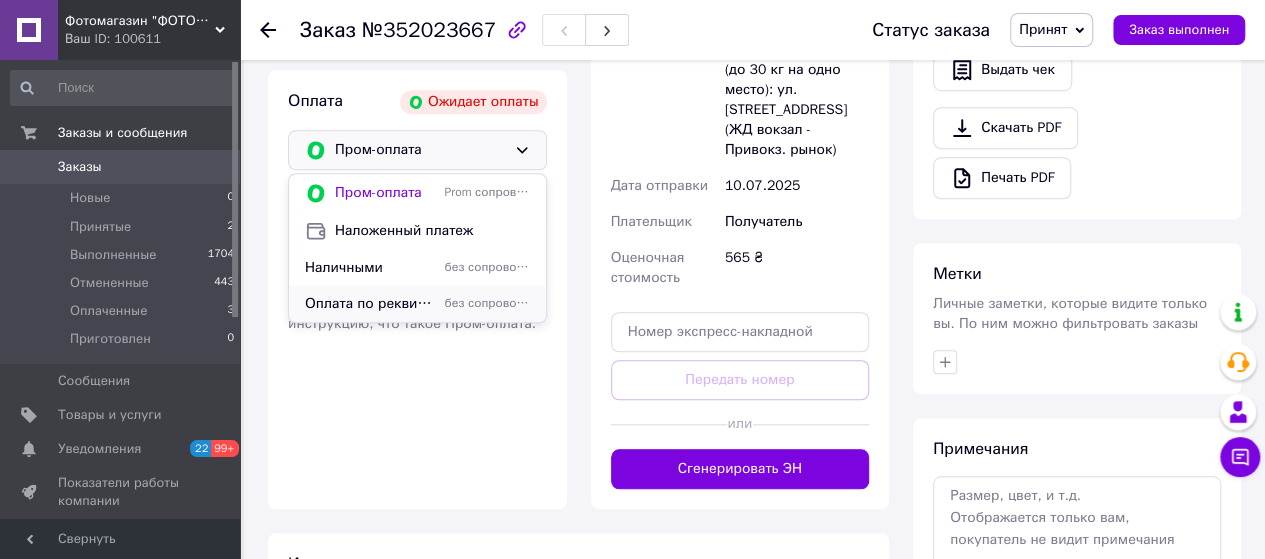 click on "Оплата по реквизитам" at bounding box center (371, 304) 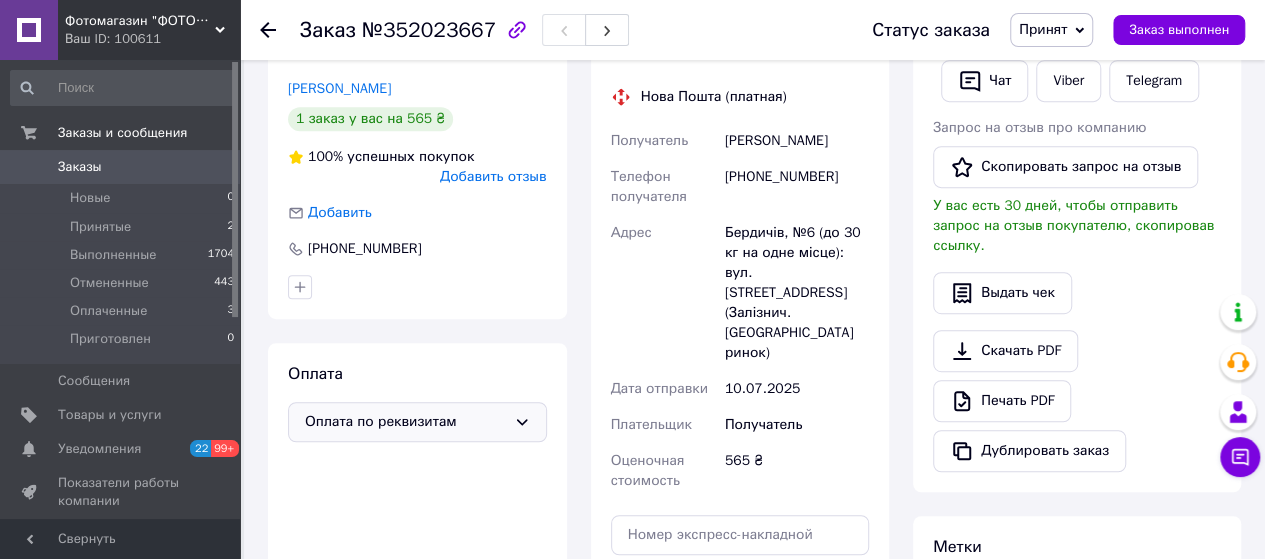 scroll, scrollTop: 500, scrollLeft: 0, axis: vertical 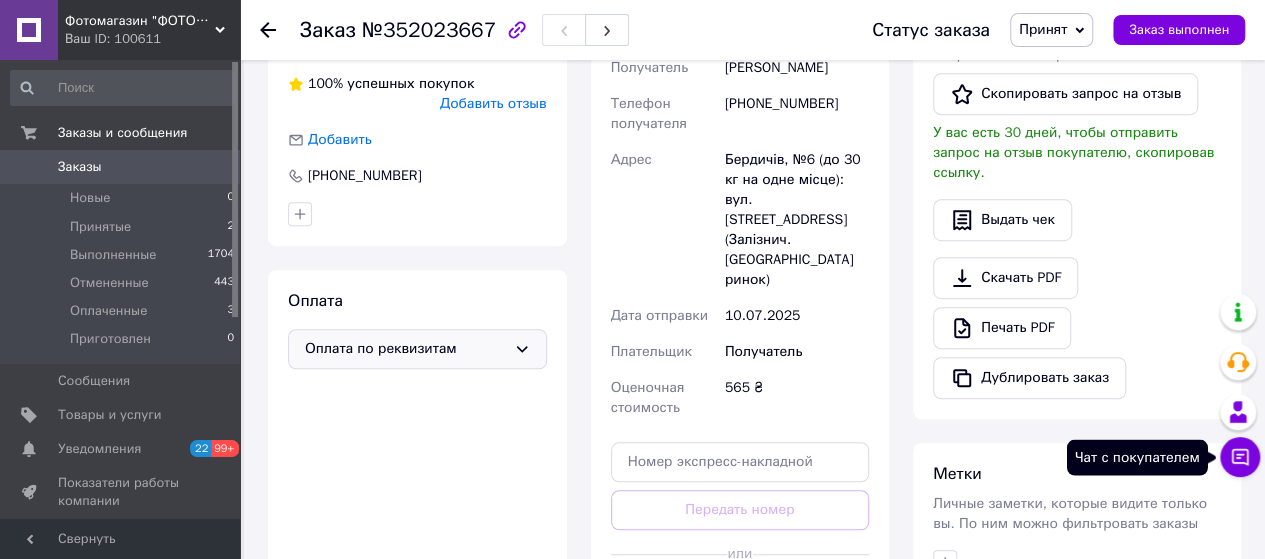 click on "Чат с покупателем" at bounding box center [1240, 457] 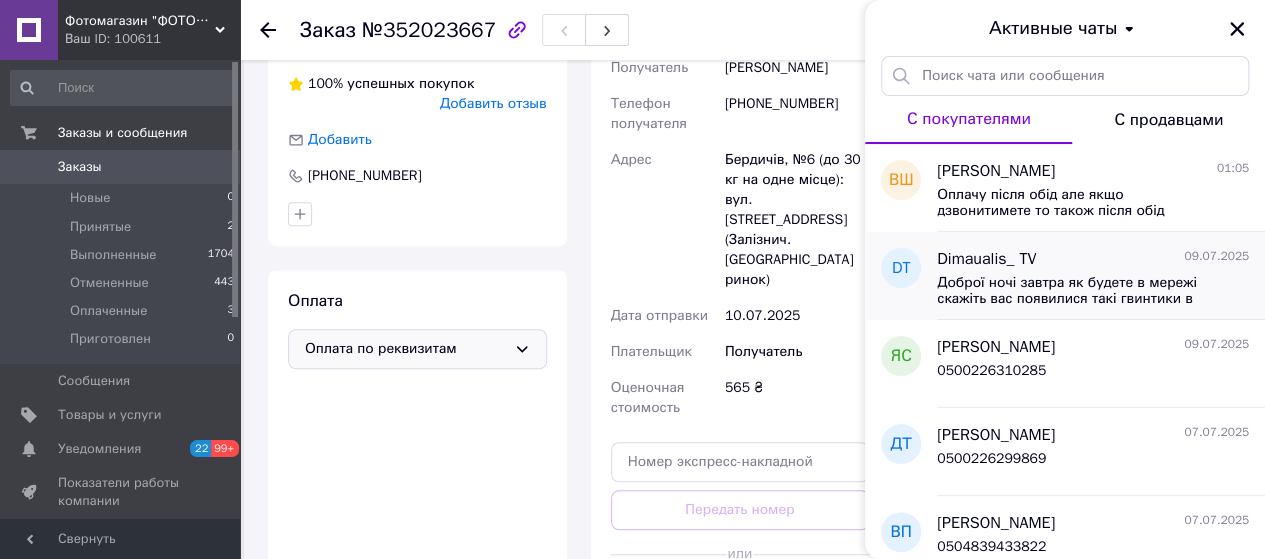 click on "Доброї ночі завтра як будете в мережі скажіть вас появилися такі гвинтики в наявності ще,мені підходе то що відправляли хотів би ще на про запас взяти" at bounding box center [1079, 291] 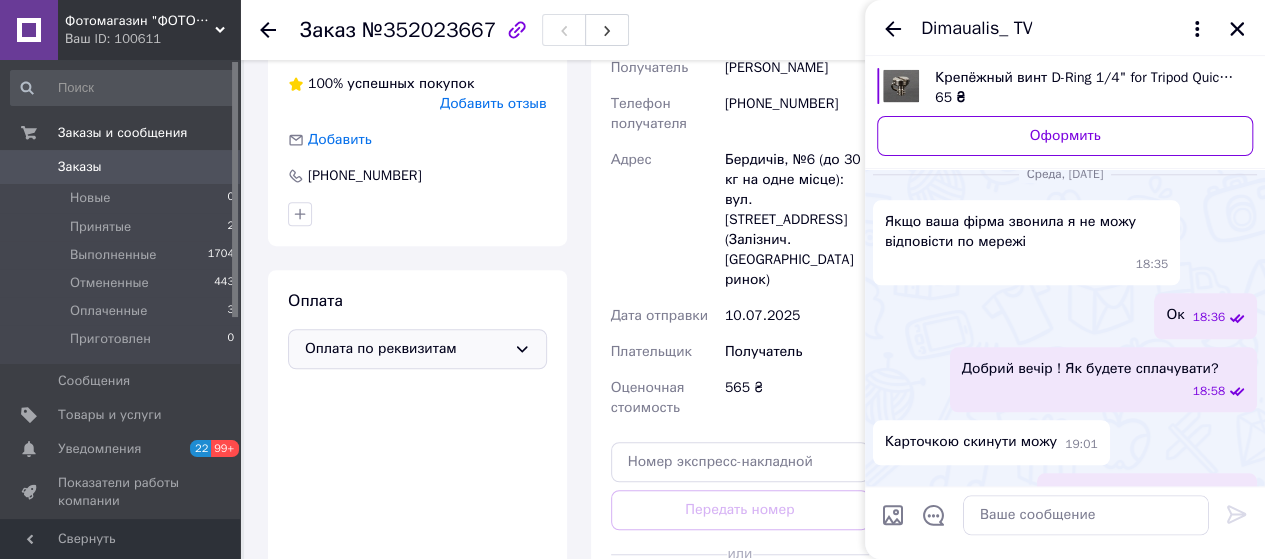 scroll, scrollTop: 834, scrollLeft: 0, axis: vertical 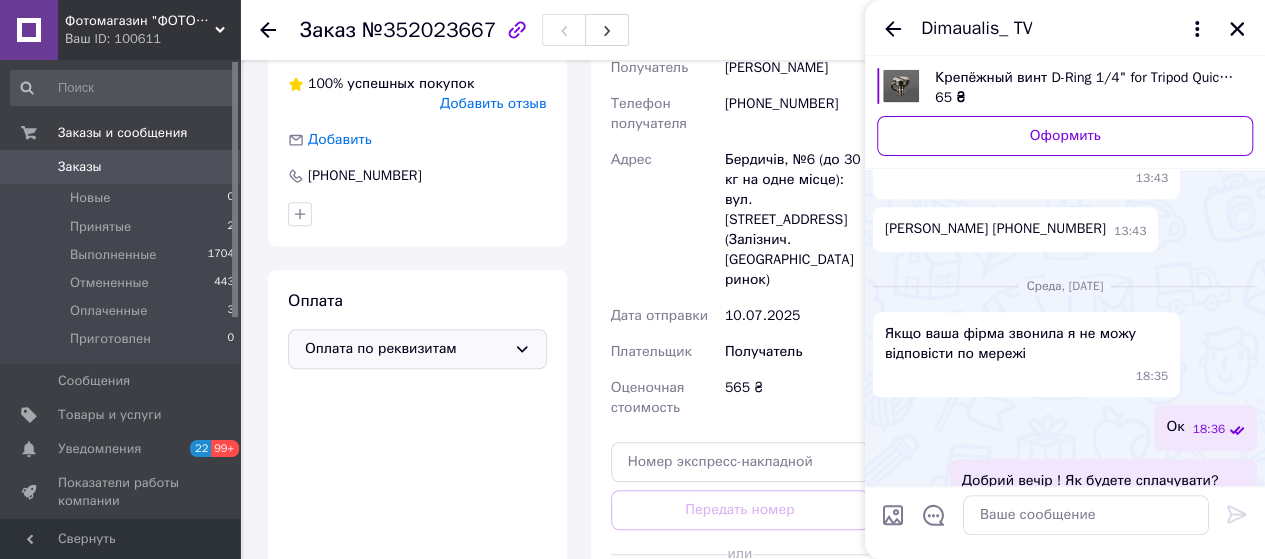 click at bounding box center (1249, -341) 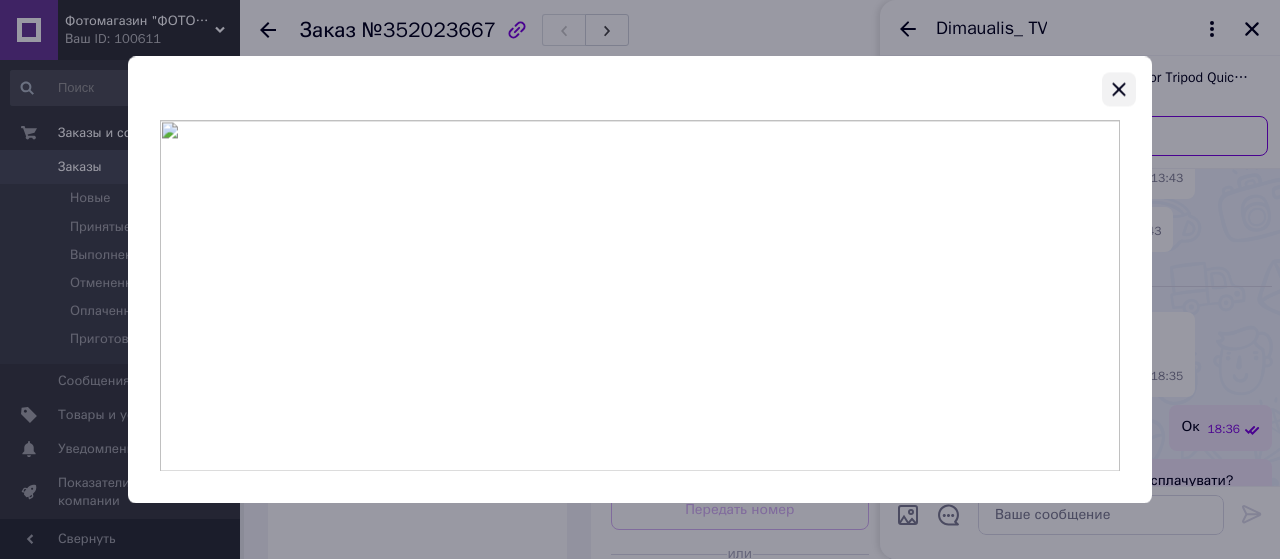 click 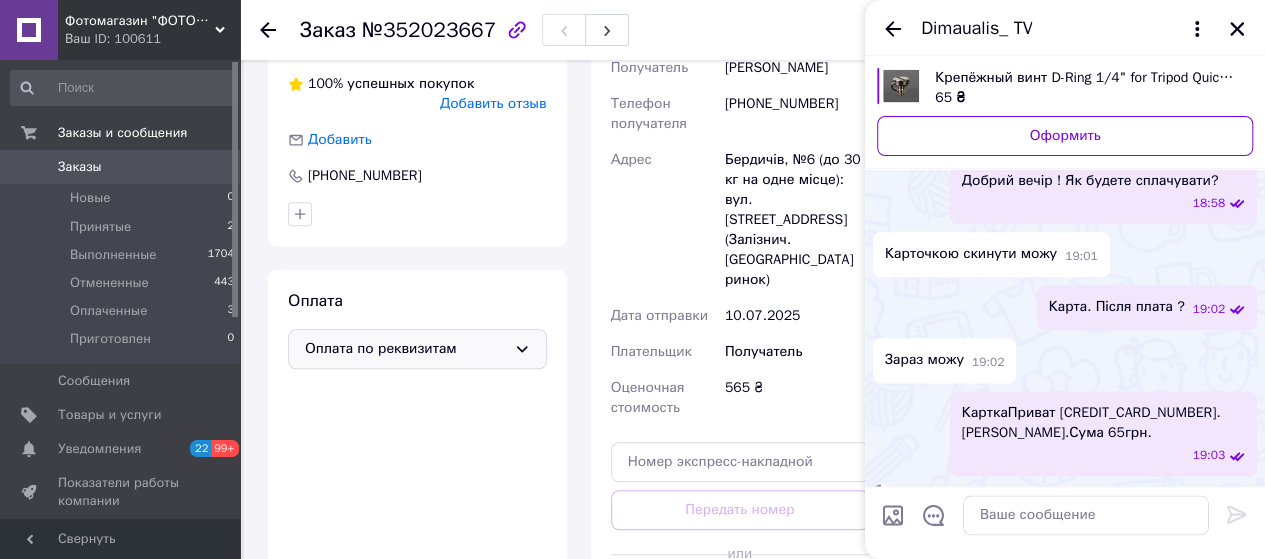 scroll, scrollTop: 834, scrollLeft: 0, axis: vertical 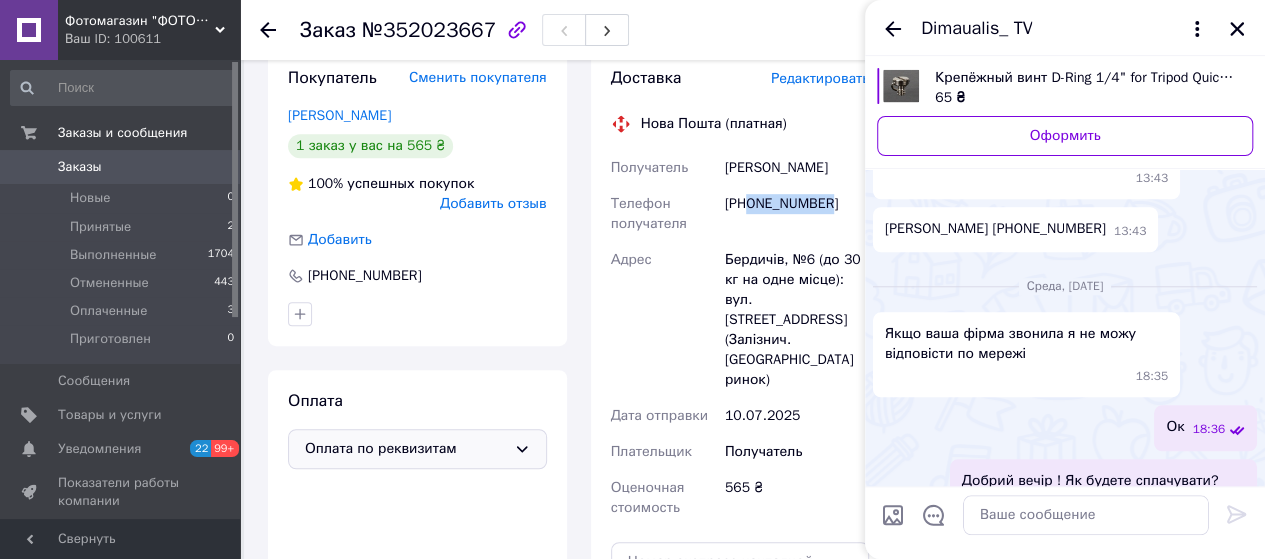 drag, startPoint x: 832, startPoint y: 199, endPoint x: 751, endPoint y: 203, distance: 81.09871 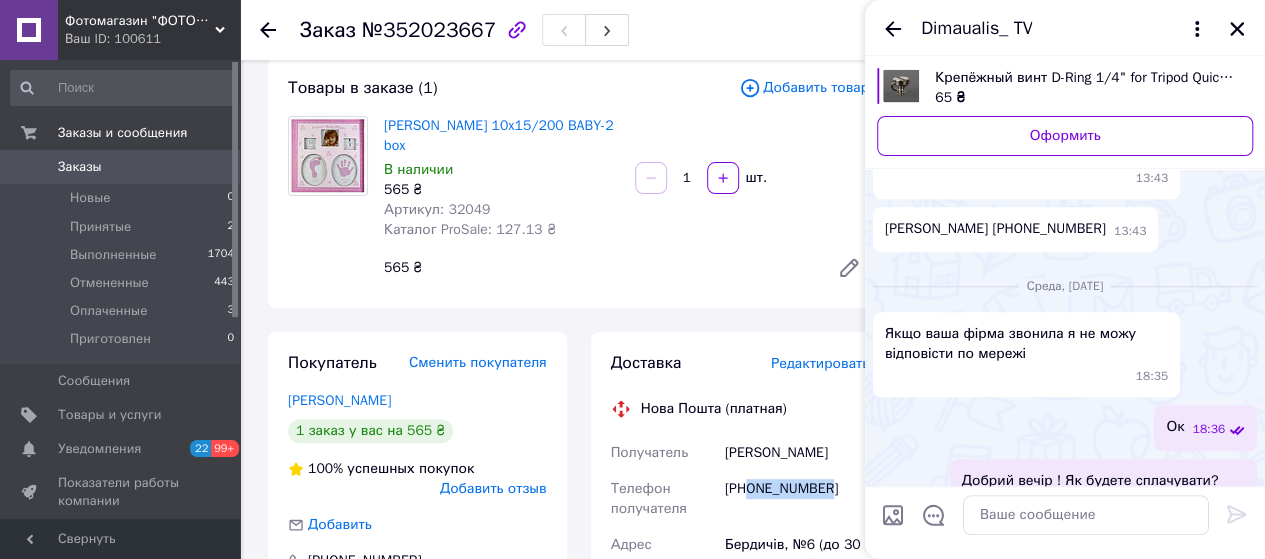 scroll, scrollTop: 0, scrollLeft: 0, axis: both 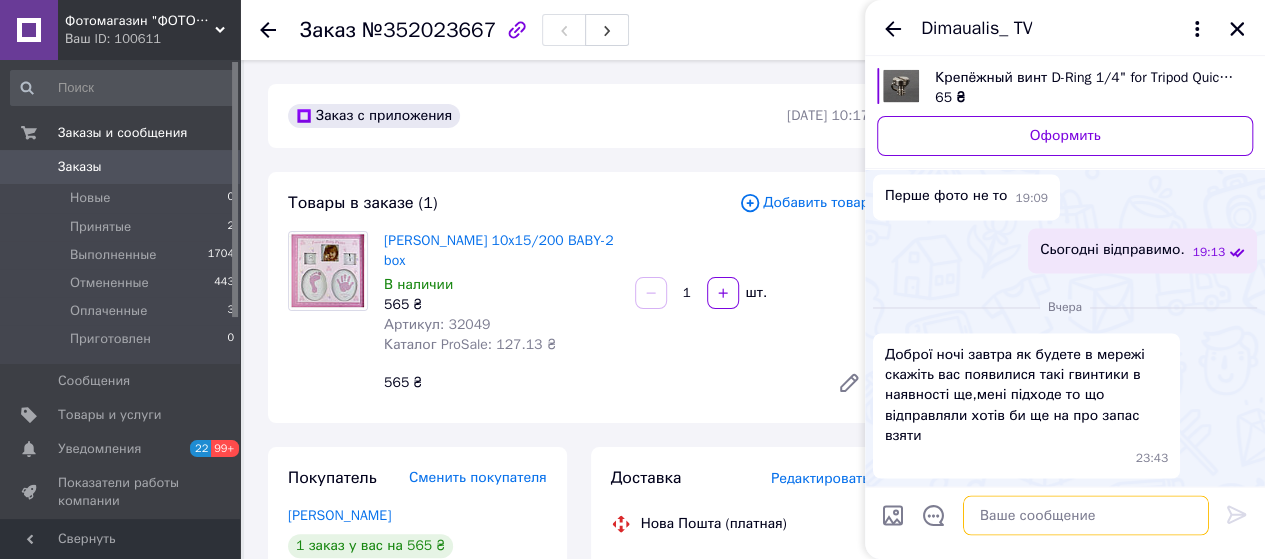 click at bounding box center [1086, 515] 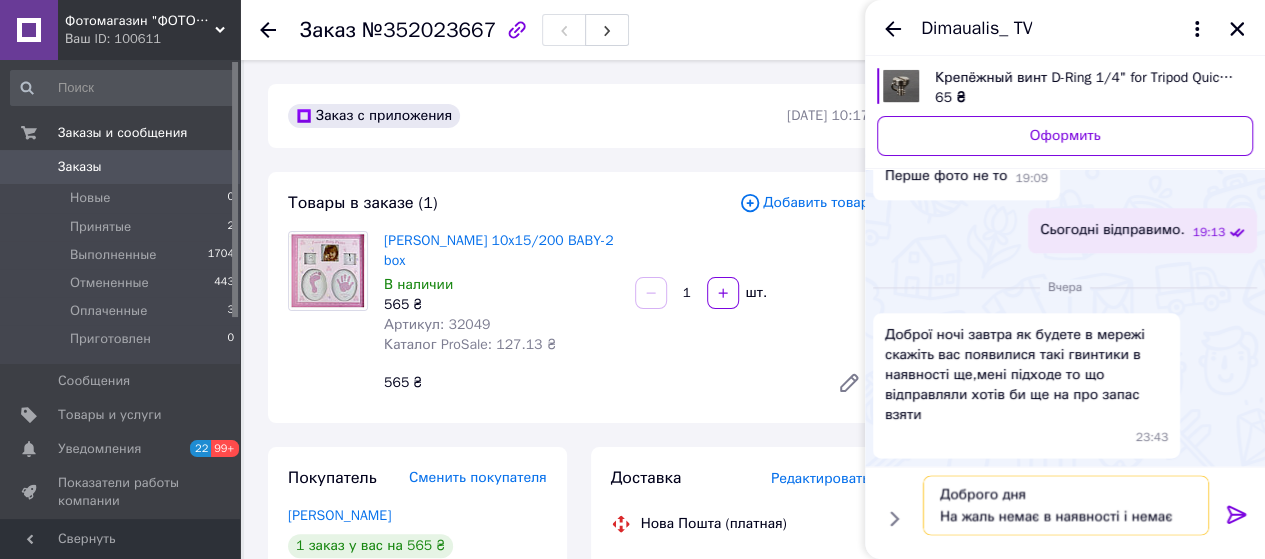 scroll, scrollTop: 14, scrollLeft: 0, axis: vertical 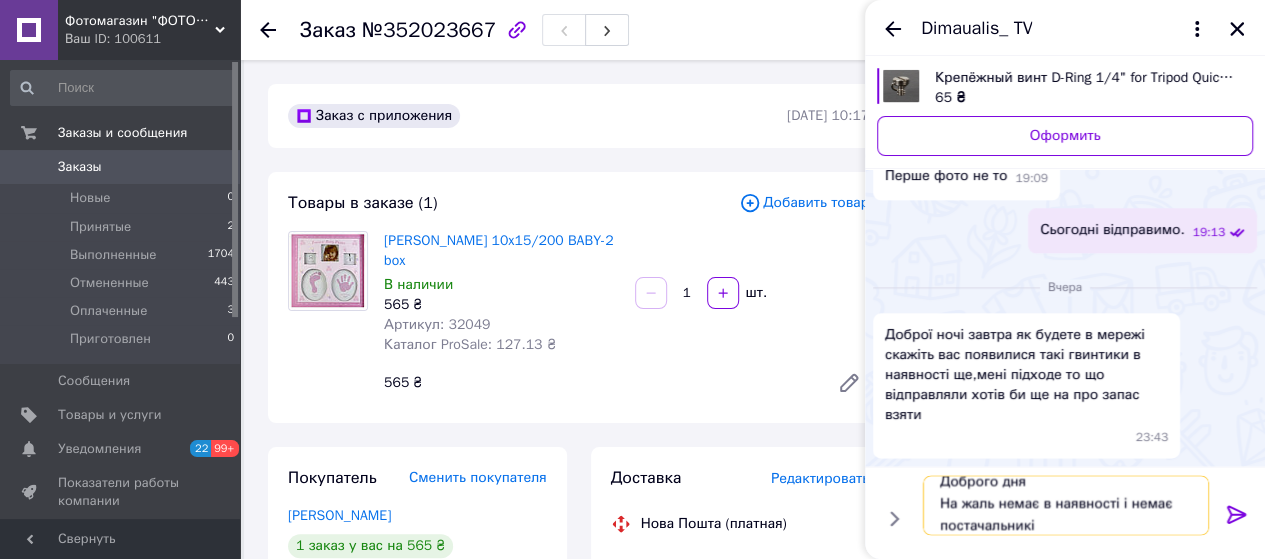 type on "Доброго дня
На жаль немає в наявності і немає постачальників" 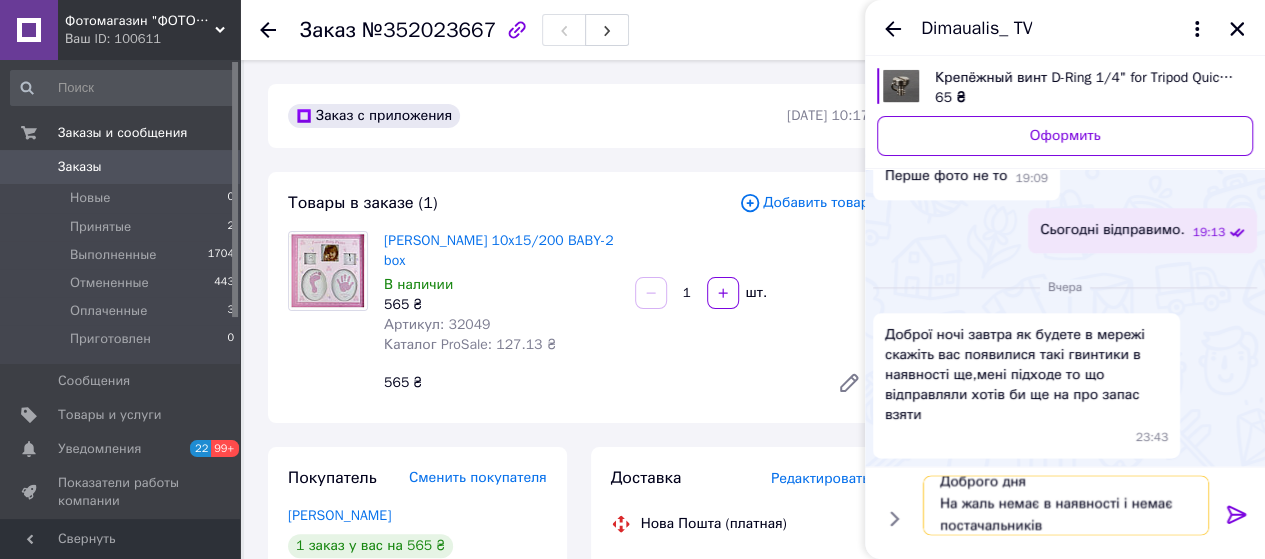 type 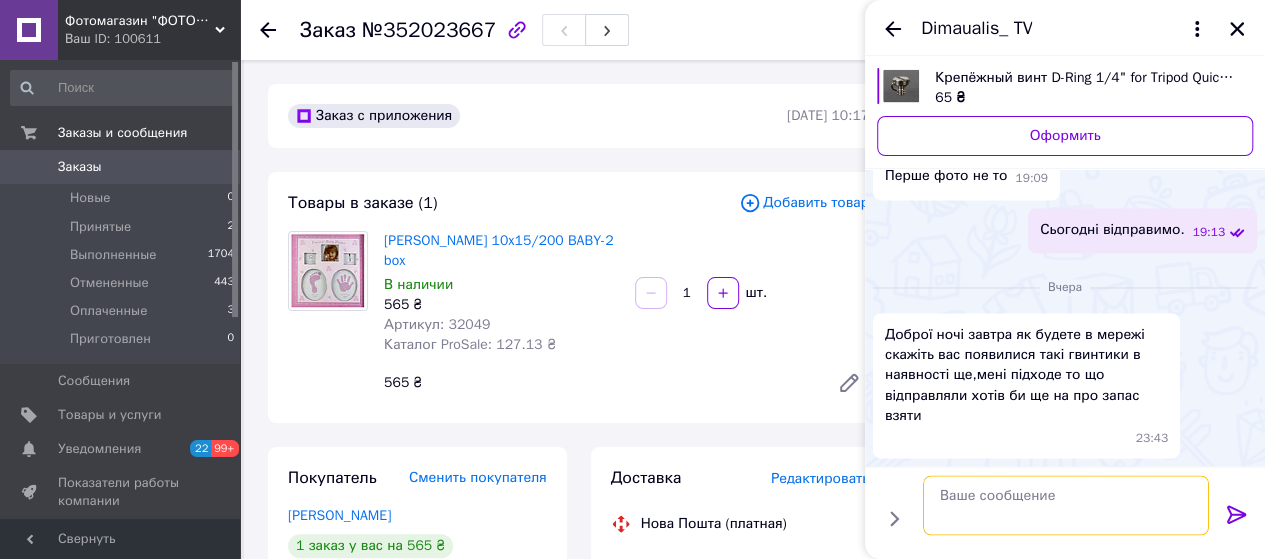 scroll, scrollTop: 0, scrollLeft: 0, axis: both 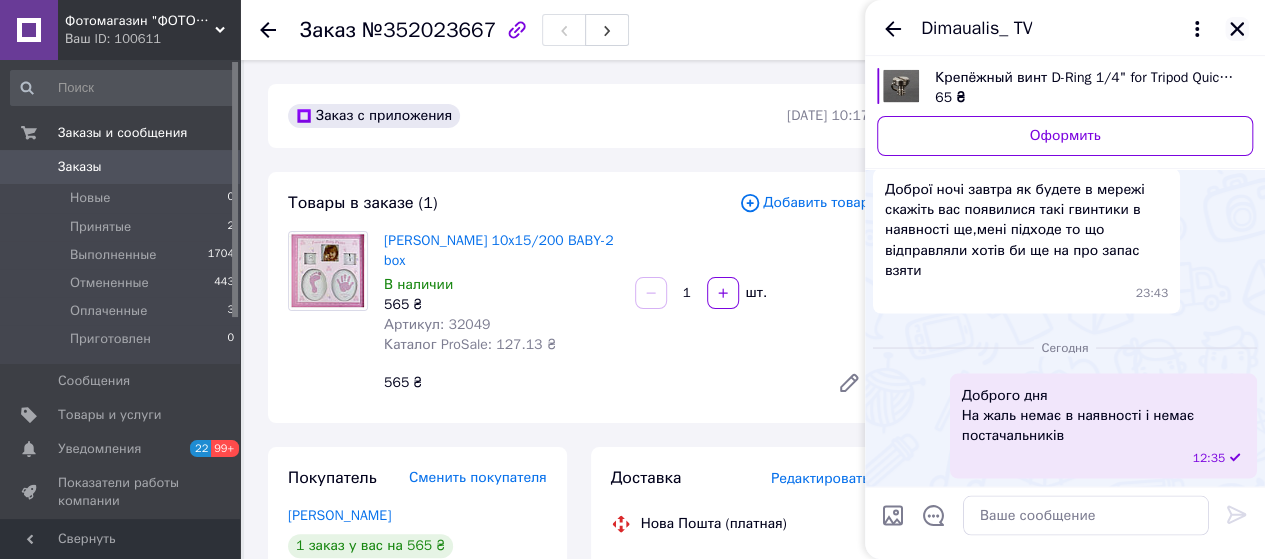 click 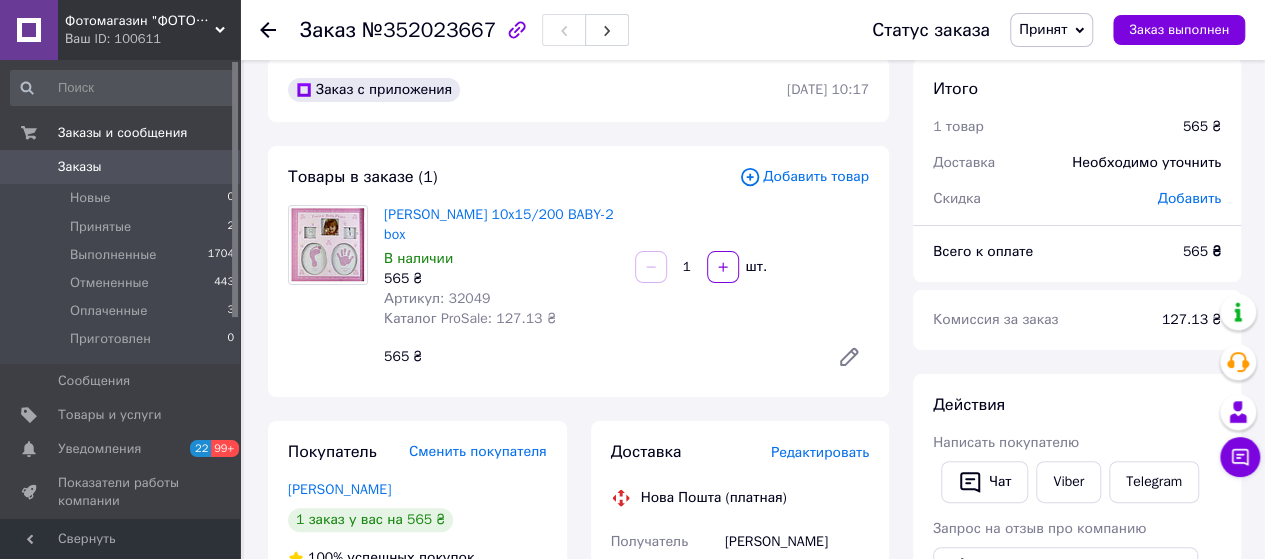 scroll, scrollTop: 0, scrollLeft: 0, axis: both 